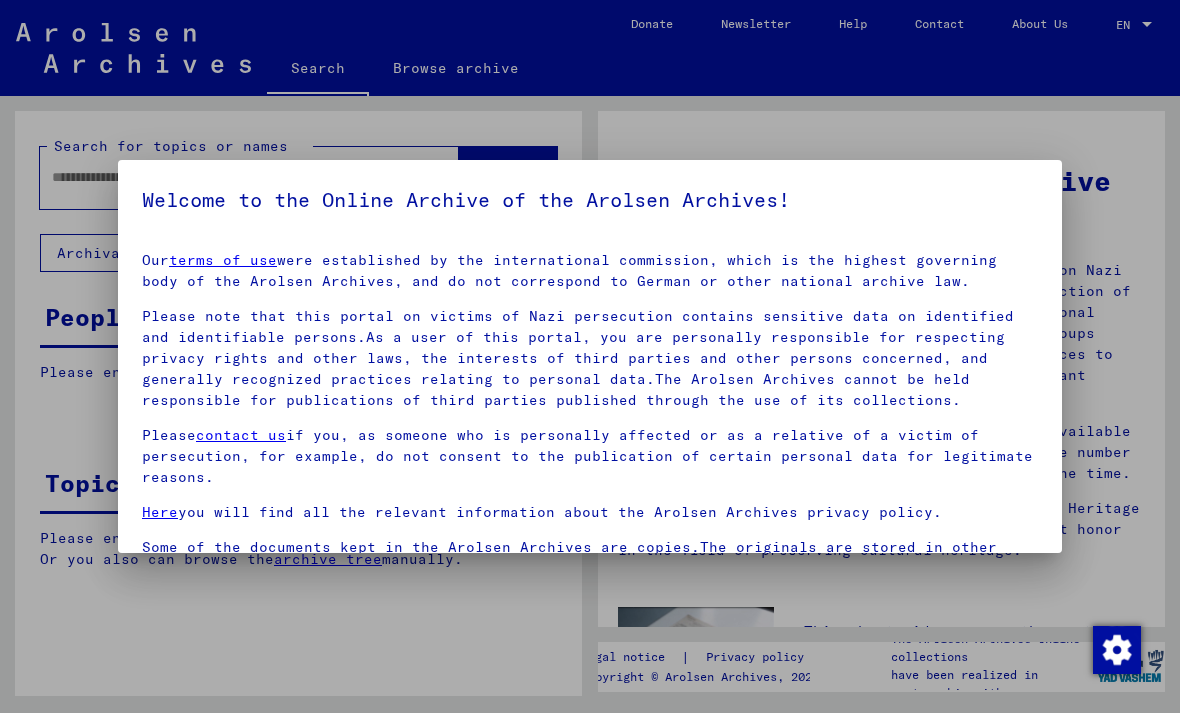 scroll, scrollTop: 0, scrollLeft: 0, axis: both 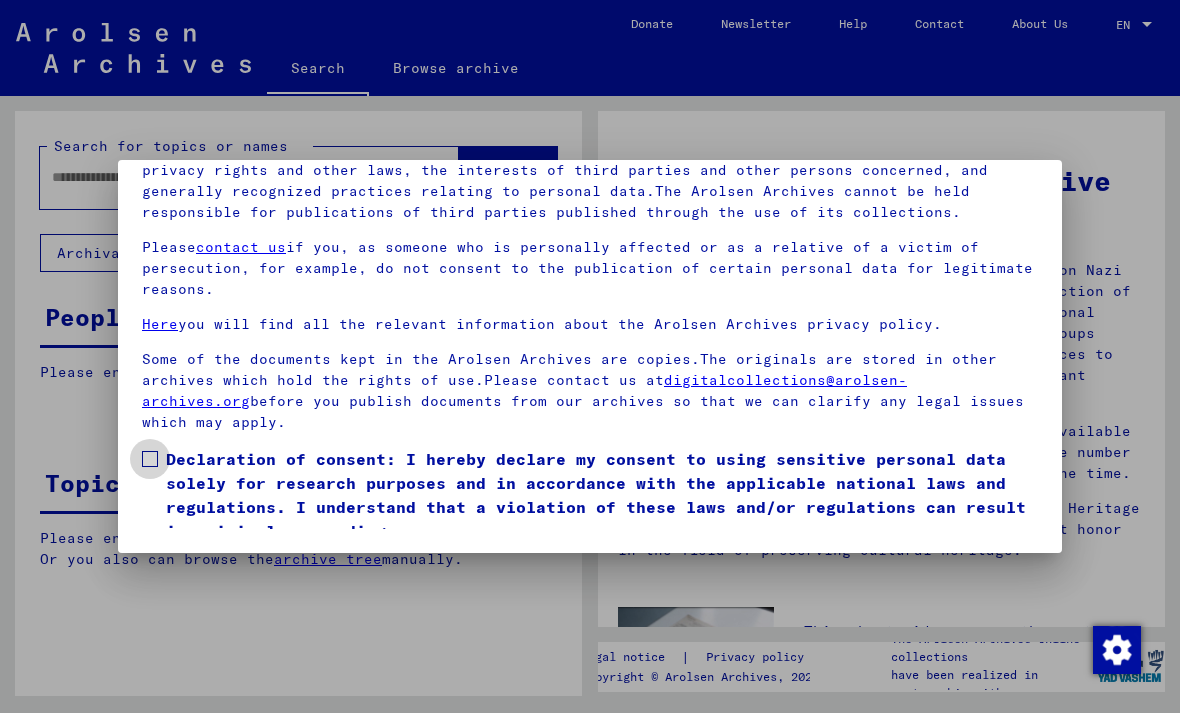 click on "Declaration of consent: I hereby declare my consent to using sensitive personal data solely for research purposes and in accordance with the applicable national laws and regulations. I understand that a violation of these laws and/or regulations can result in criminal proceedings." at bounding box center [590, 495] 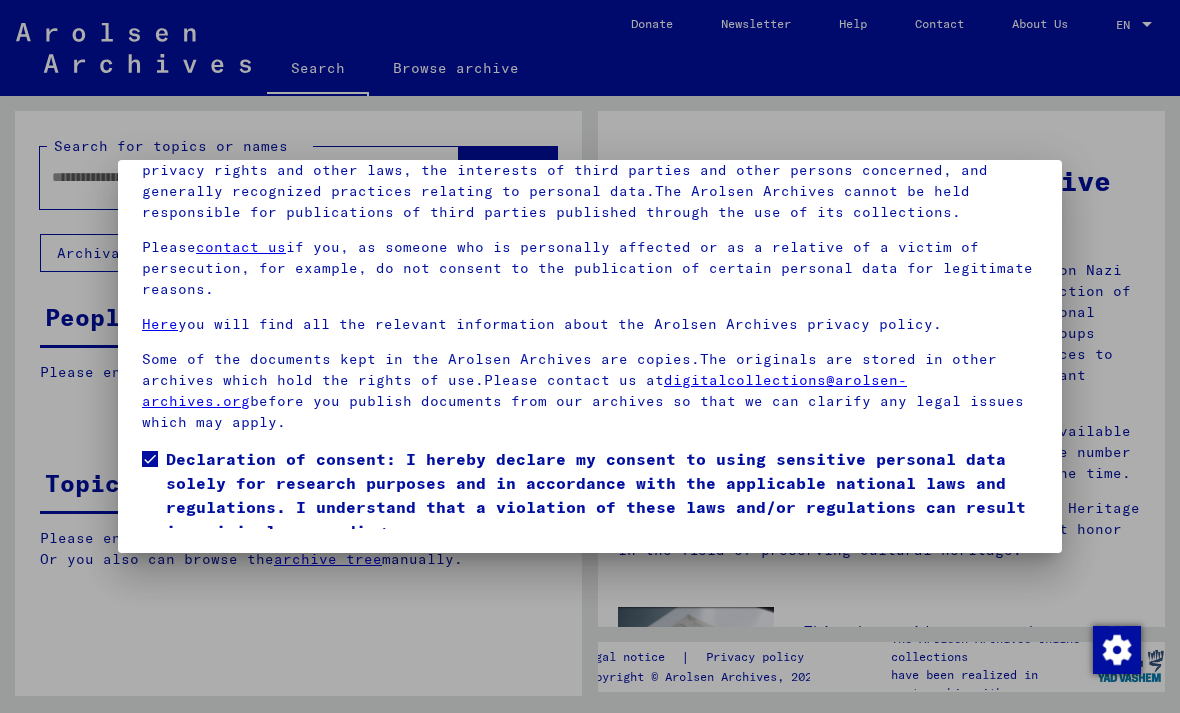 click on "I agree" at bounding box center [190, 572] 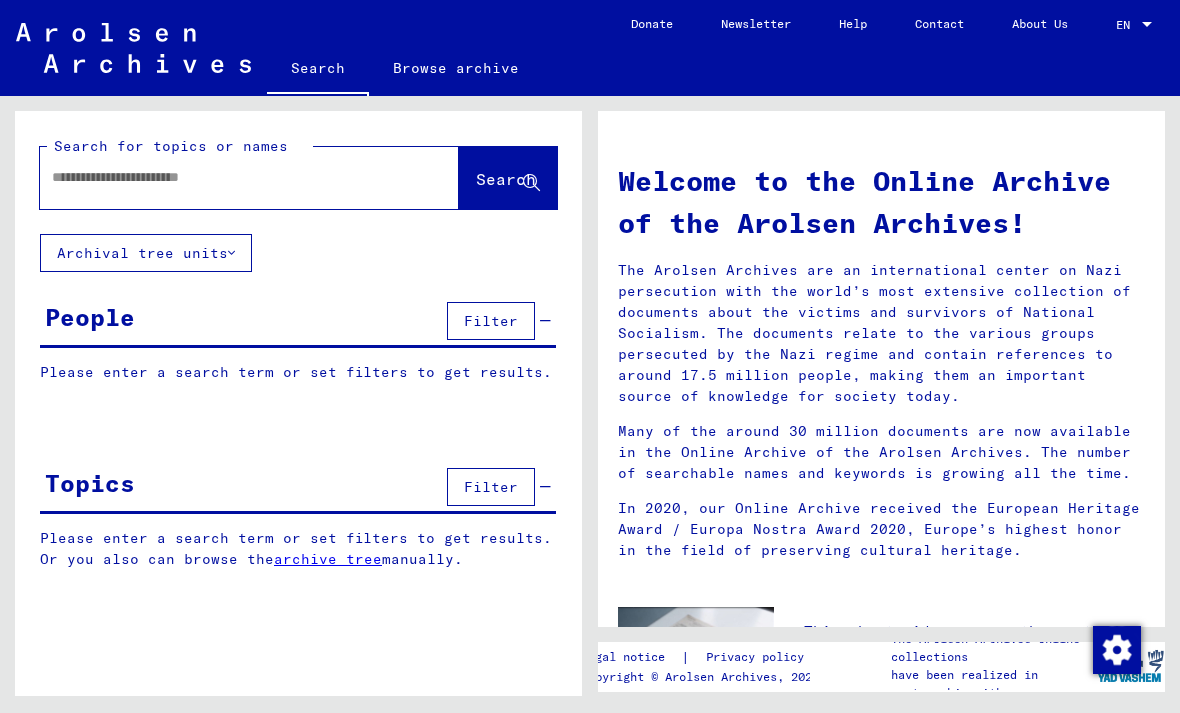 click at bounding box center (225, 177) 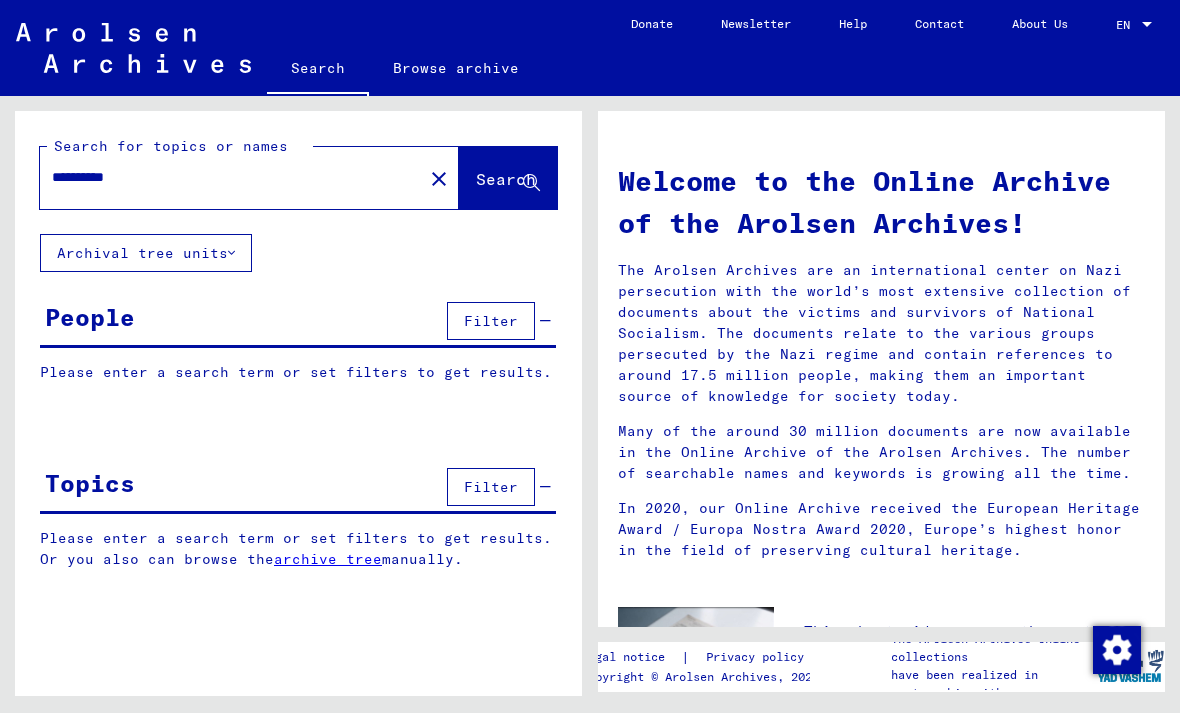 click on "Search" 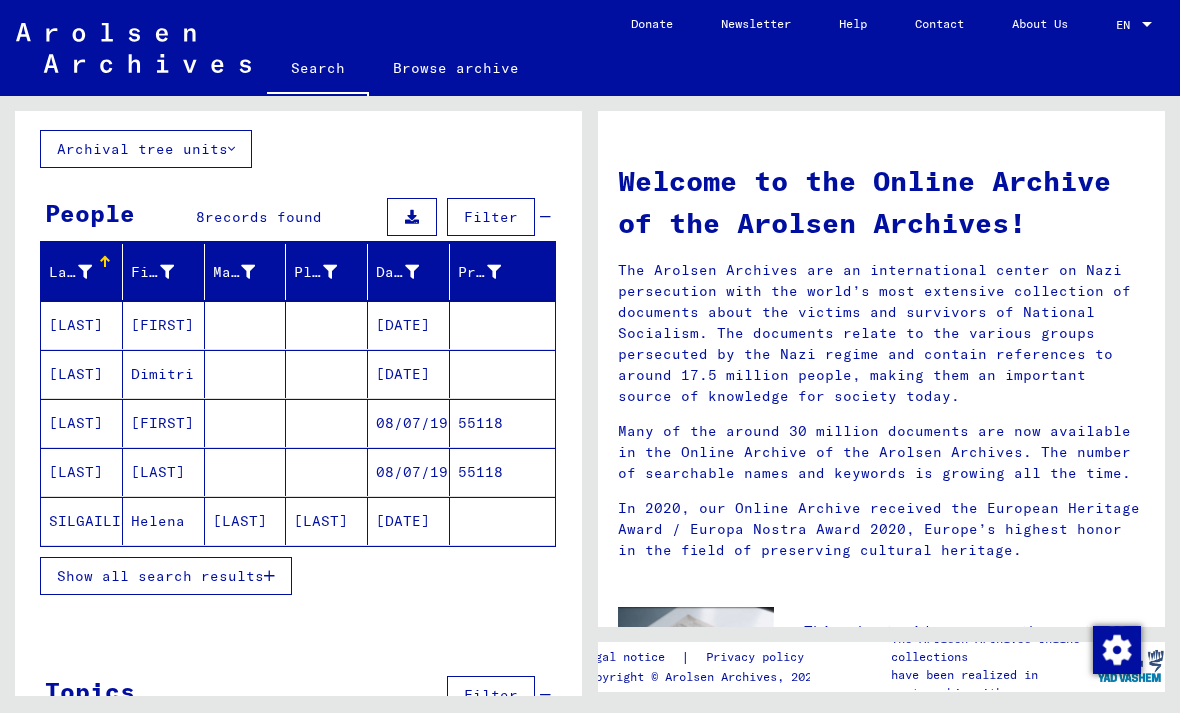 scroll, scrollTop: 104, scrollLeft: 0, axis: vertical 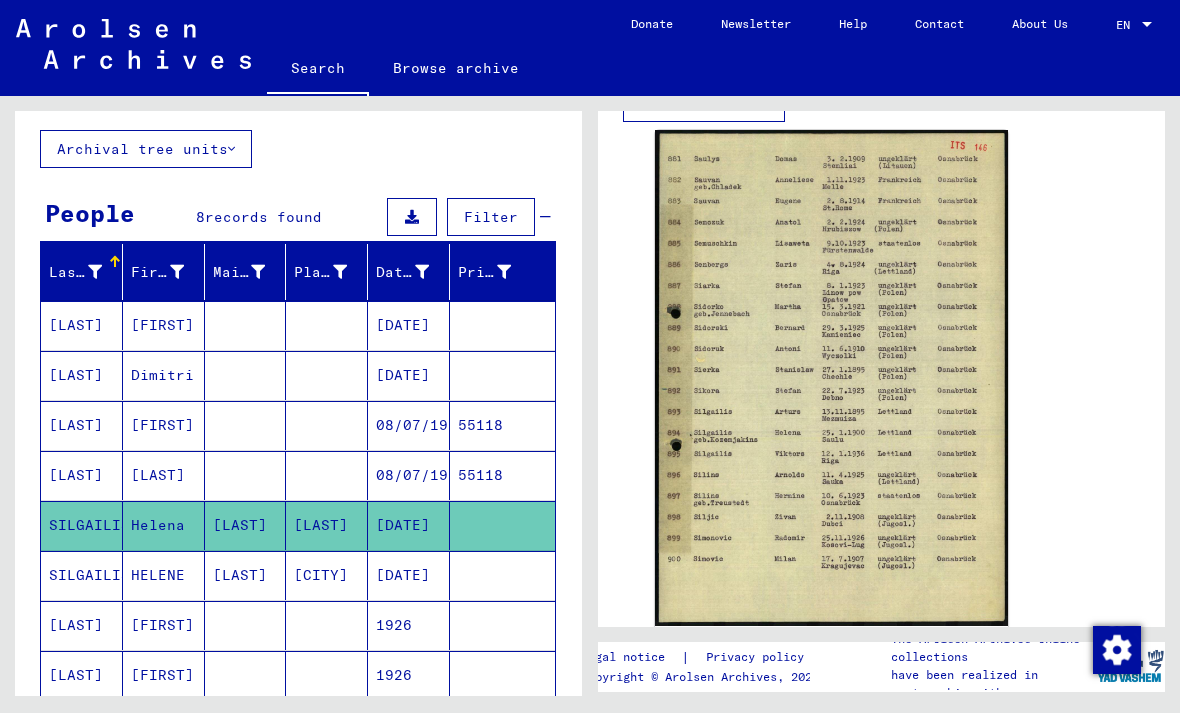 click on "SILGAILIS" at bounding box center (82, 625) 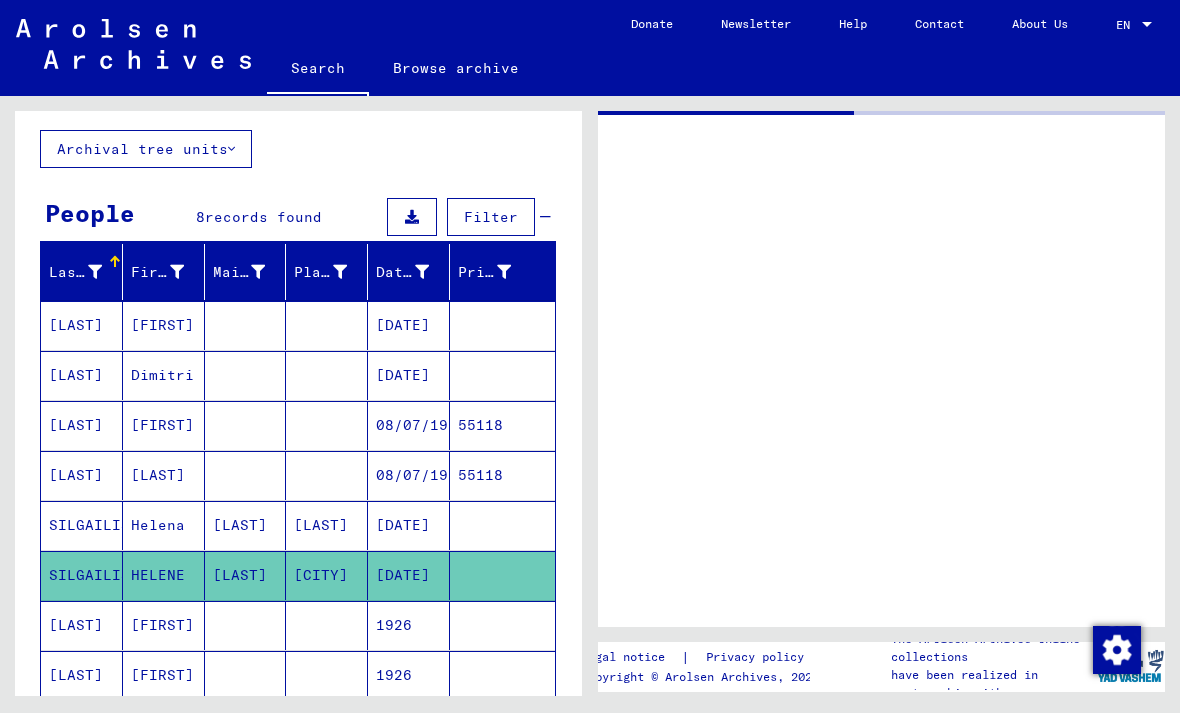 scroll, scrollTop: 0, scrollLeft: 0, axis: both 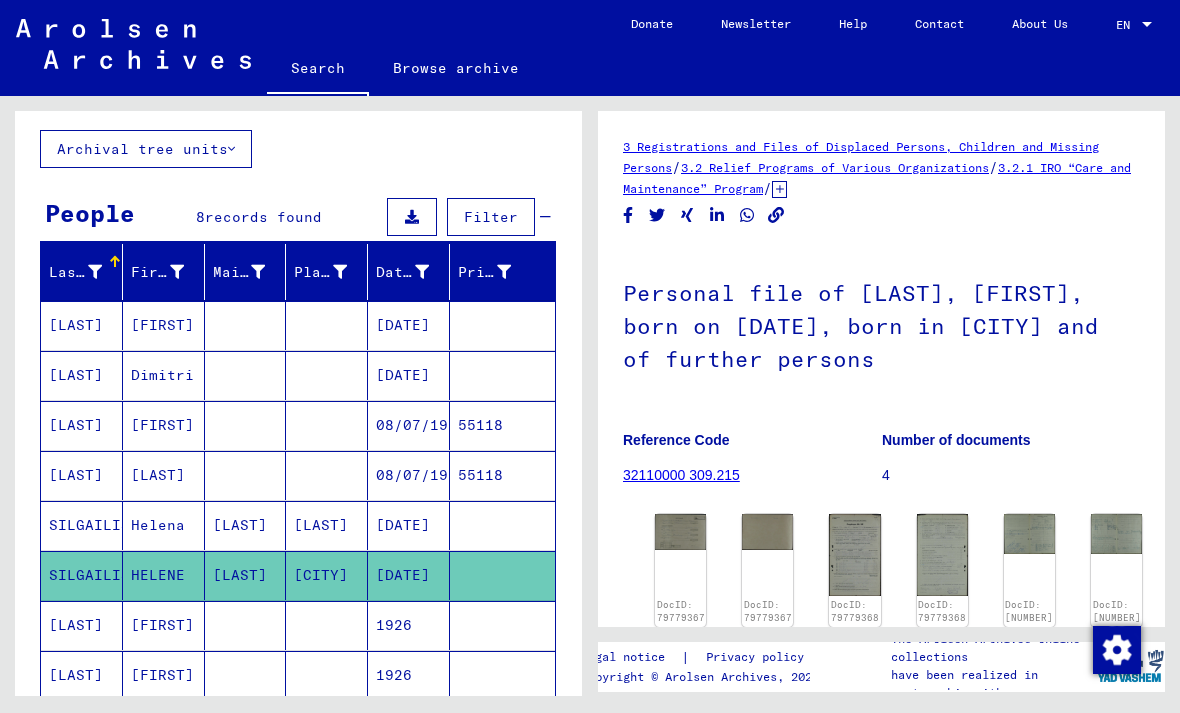 click on "DocID: 79779367" 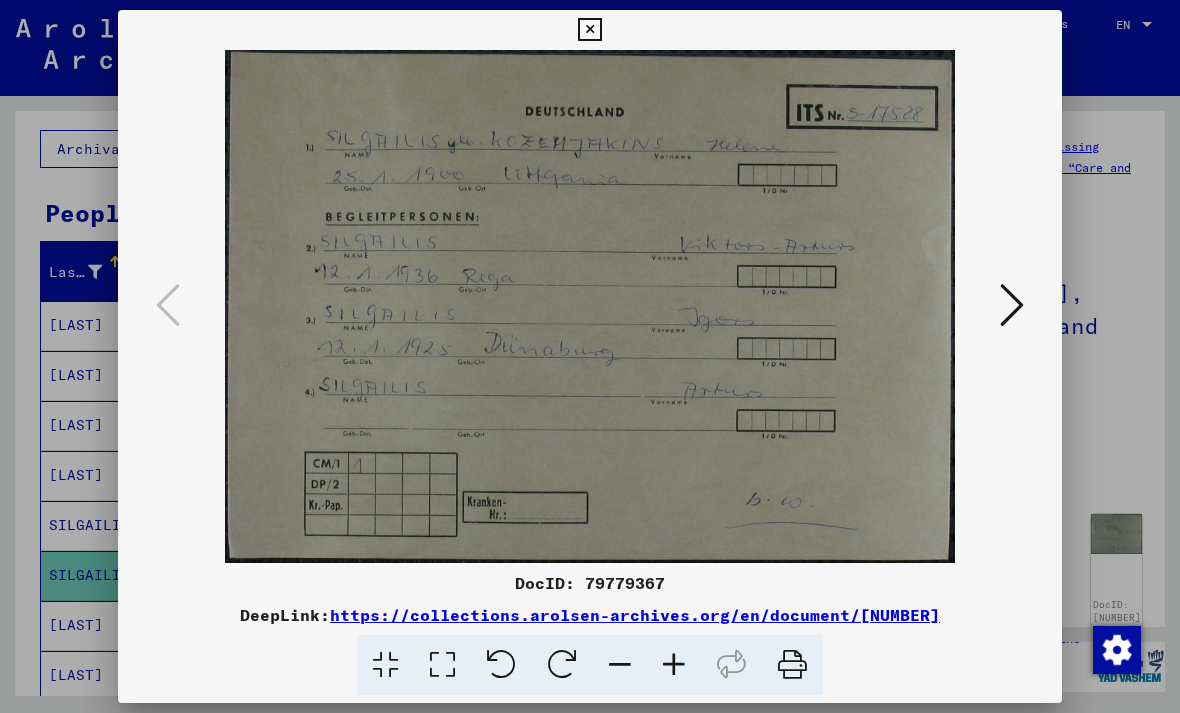 click at bounding box center [589, 30] 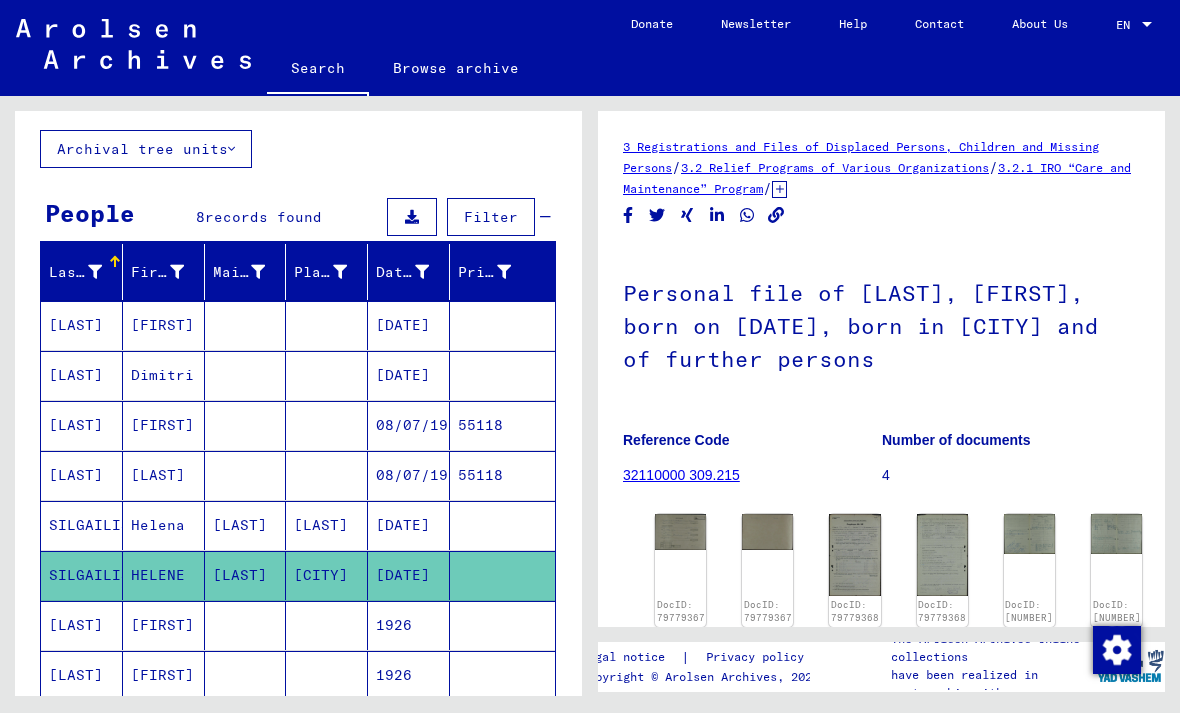 click on "KOZEMJAKIN" at bounding box center [82, 375] 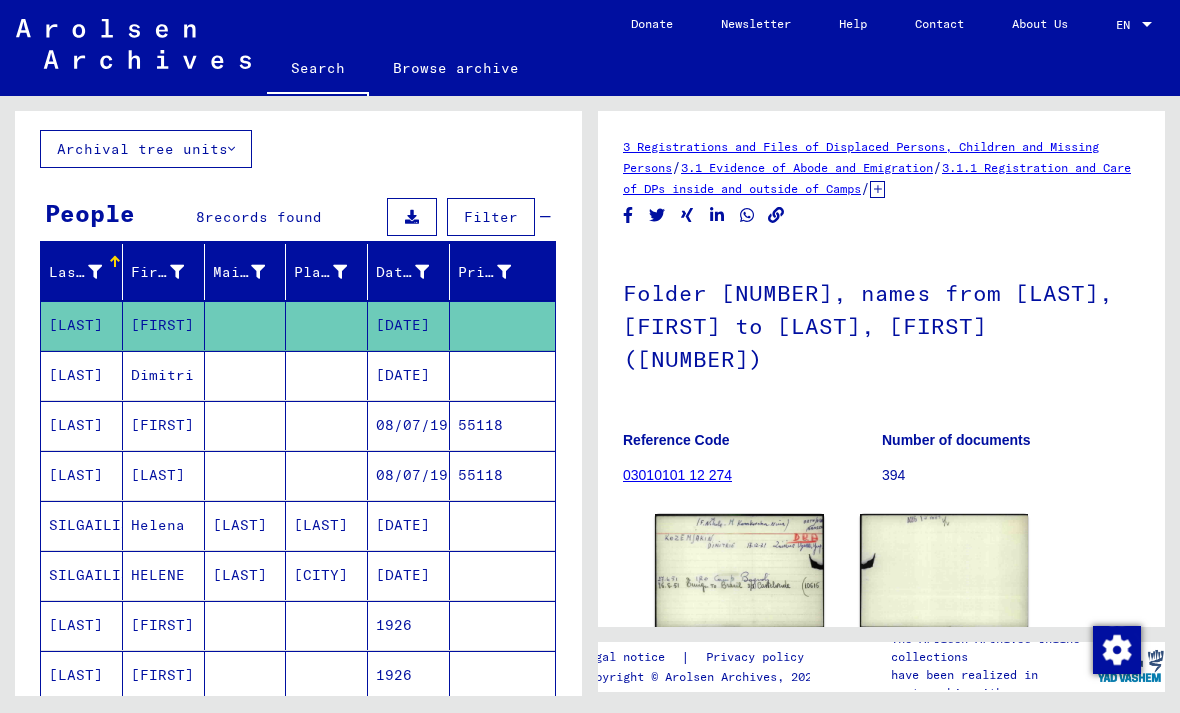 click 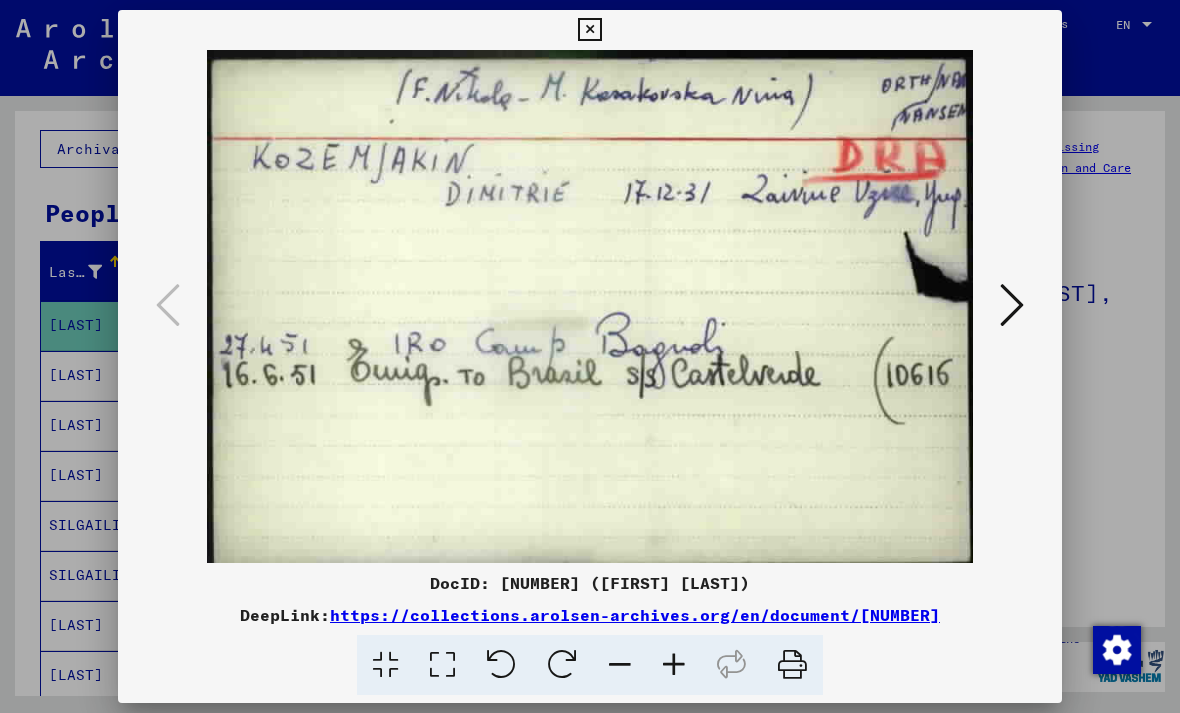 click at bounding box center [589, 30] 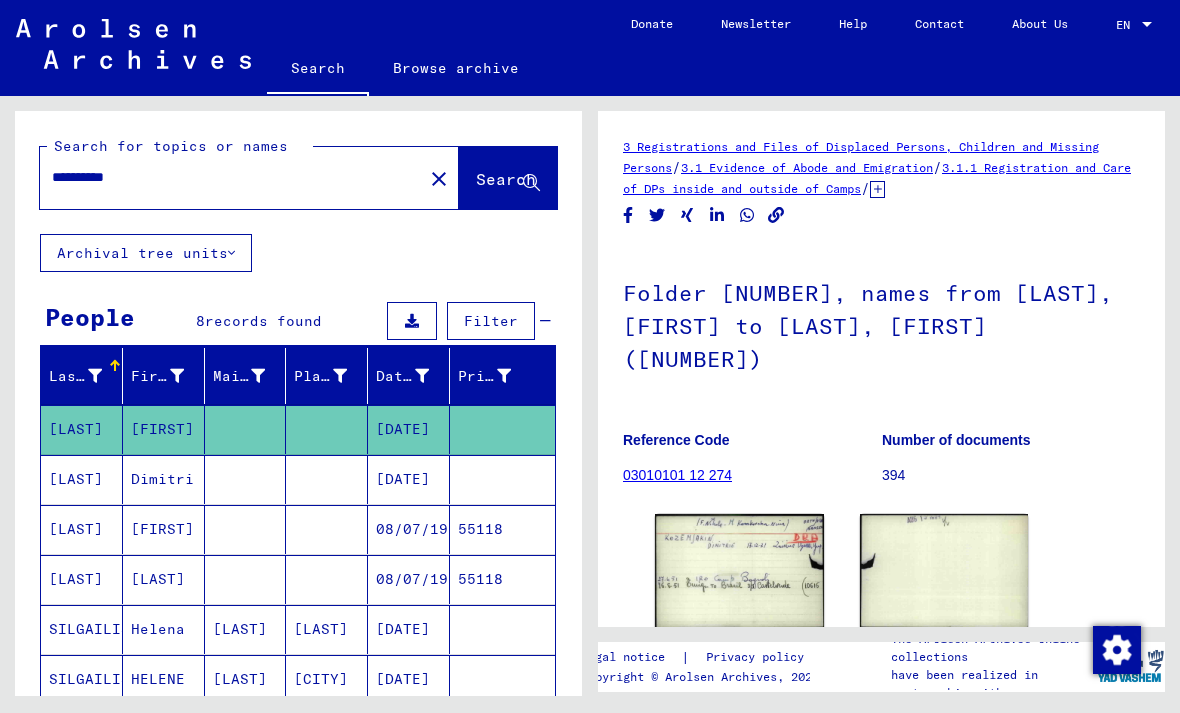 scroll, scrollTop: 0, scrollLeft: 0, axis: both 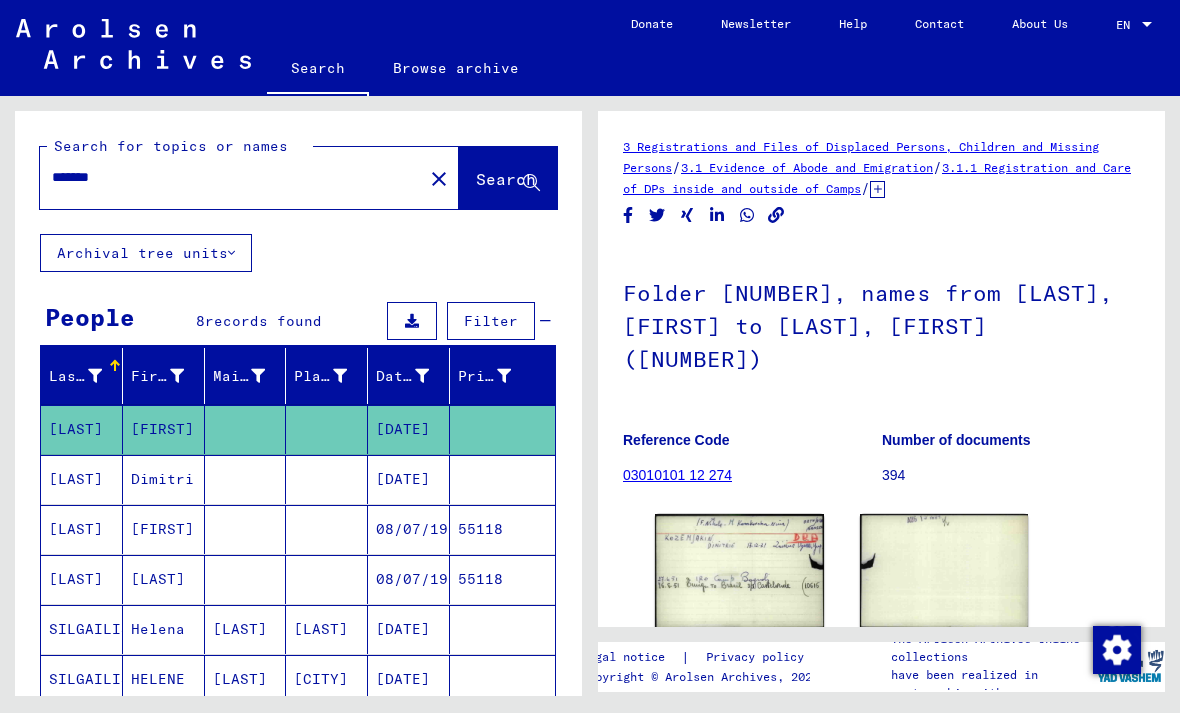 click on "Search" 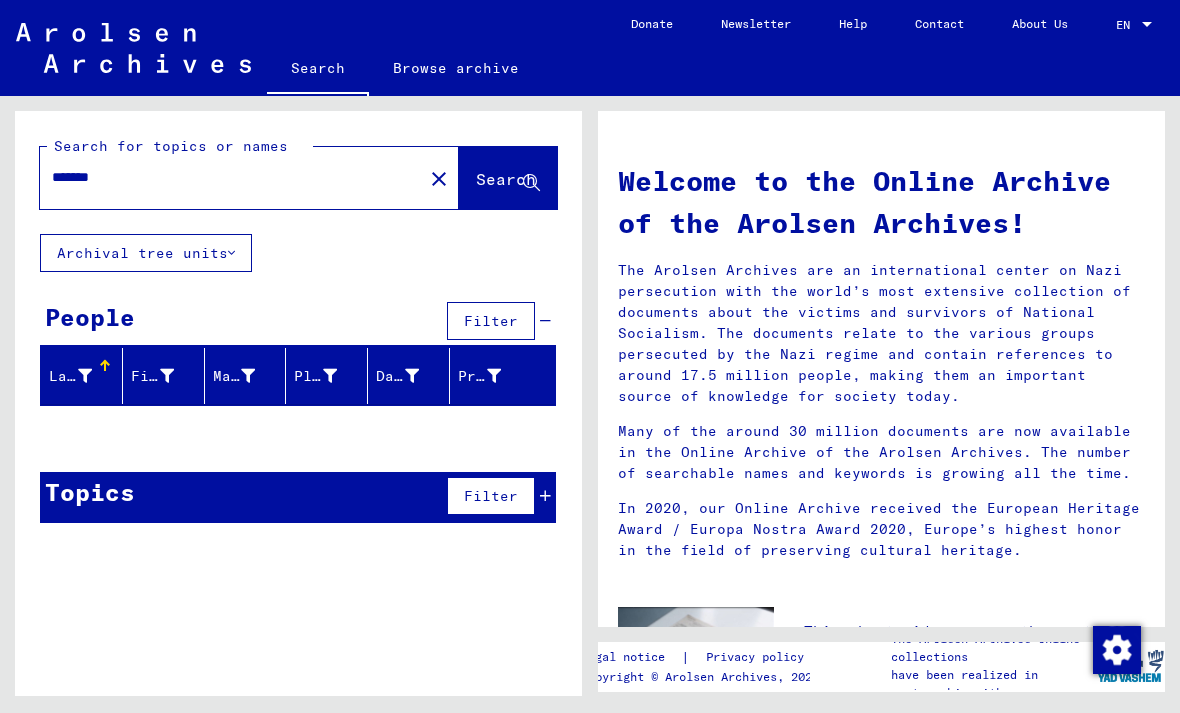 scroll, scrollTop: 0, scrollLeft: 0, axis: both 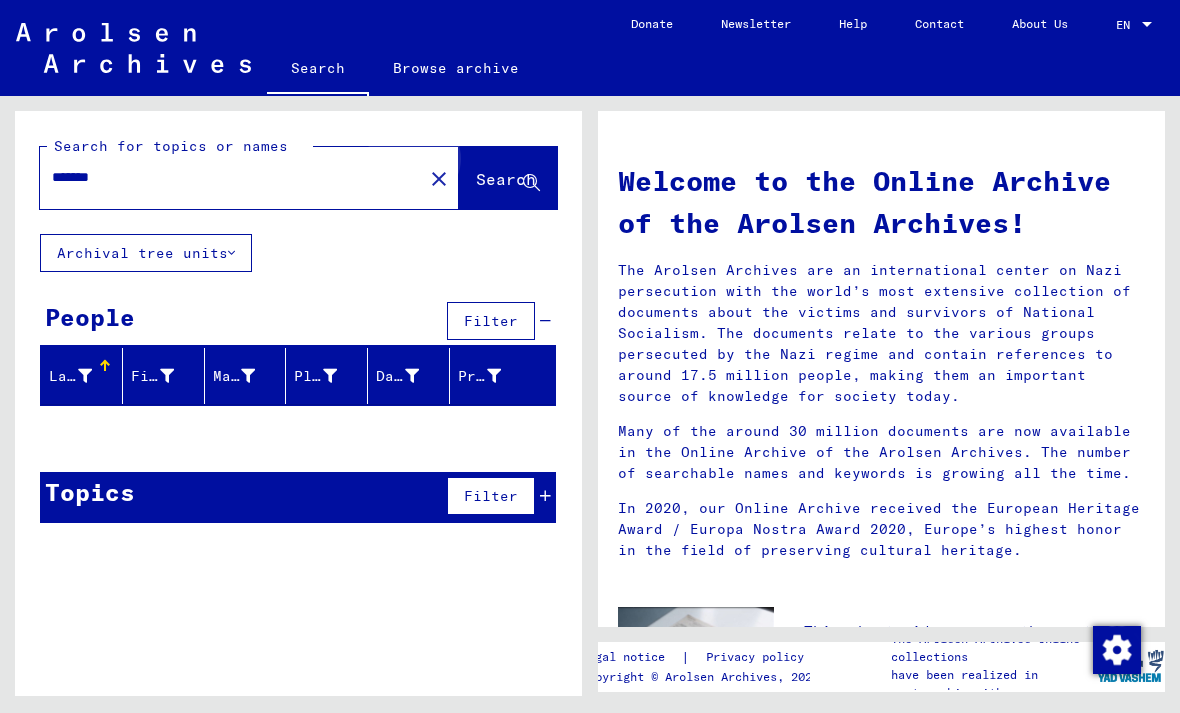click on "Search" 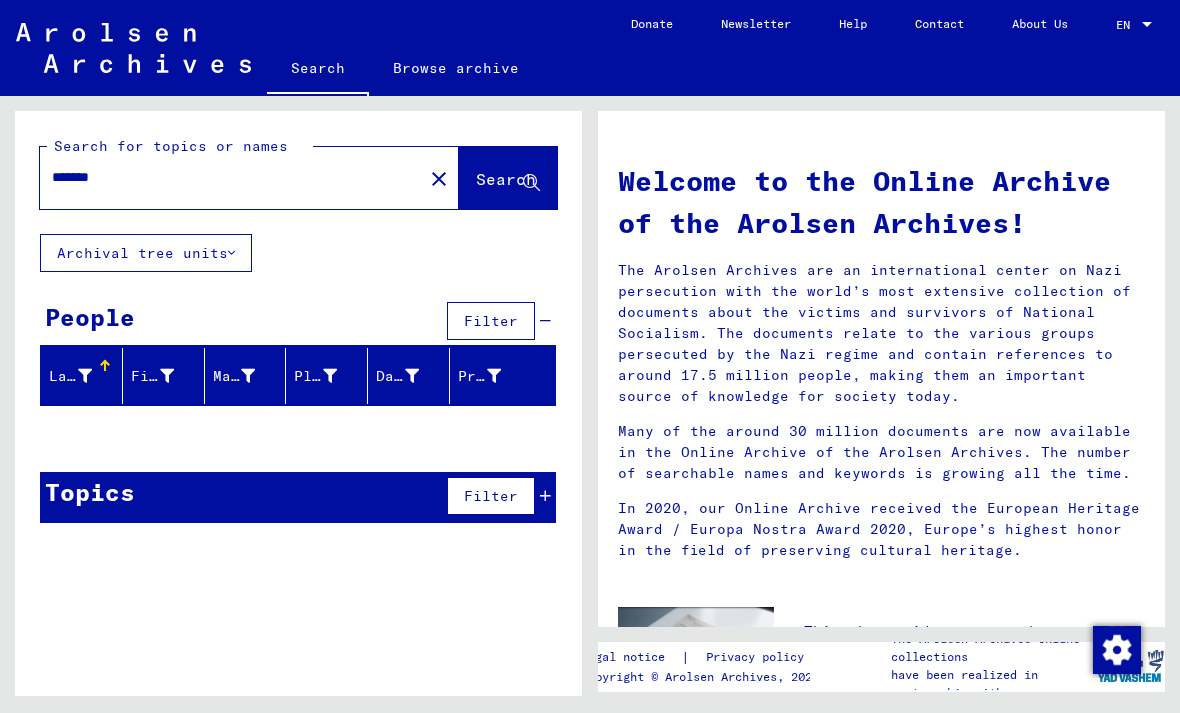 click on "*******" at bounding box center [225, 177] 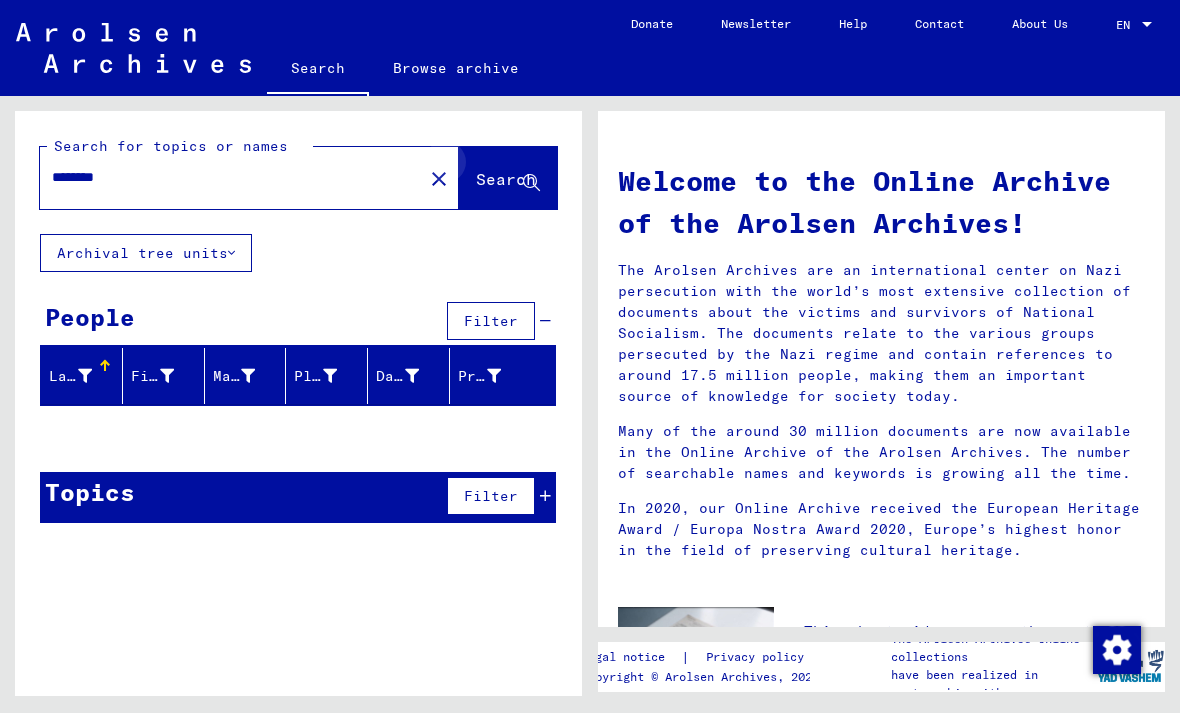 click 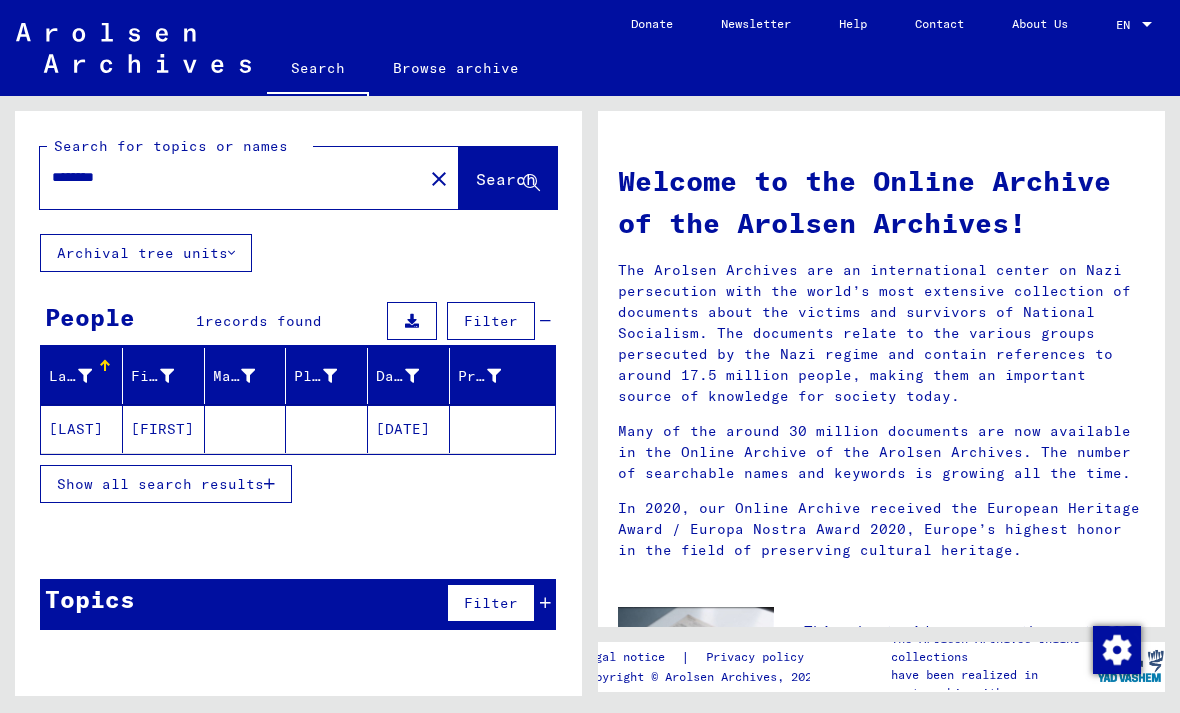 click on "KOŽEMJAKO" 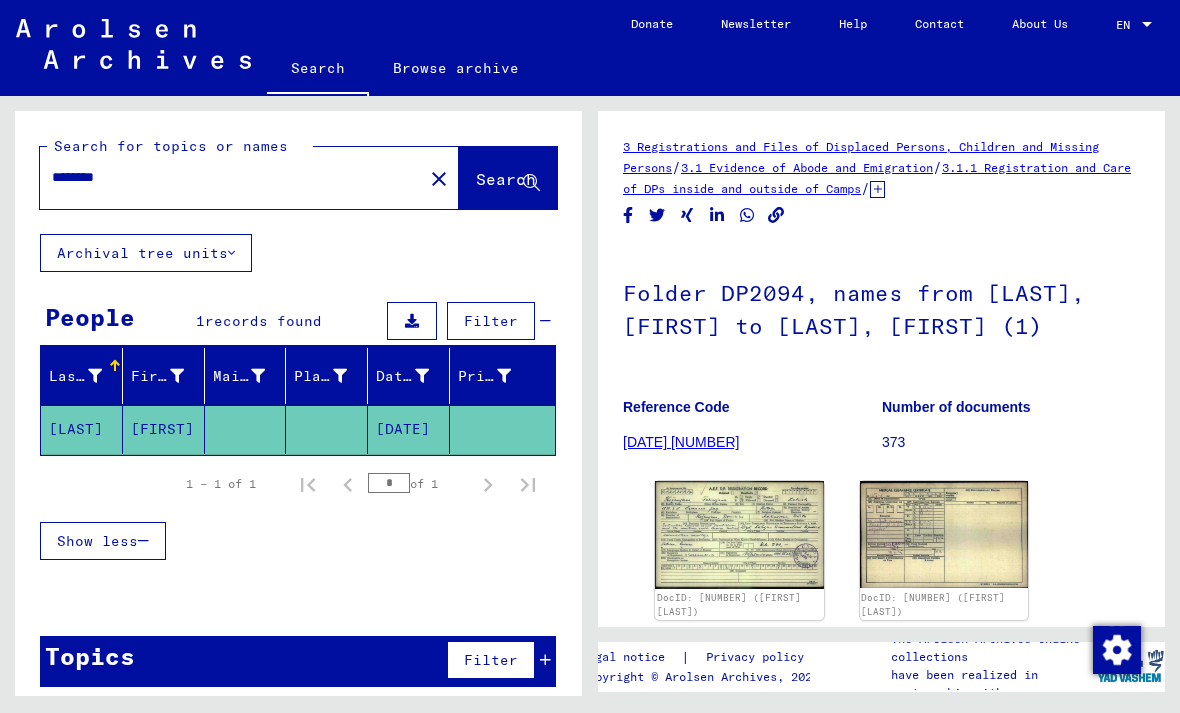 scroll, scrollTop: 0, scrollLeft: 0, axis: both 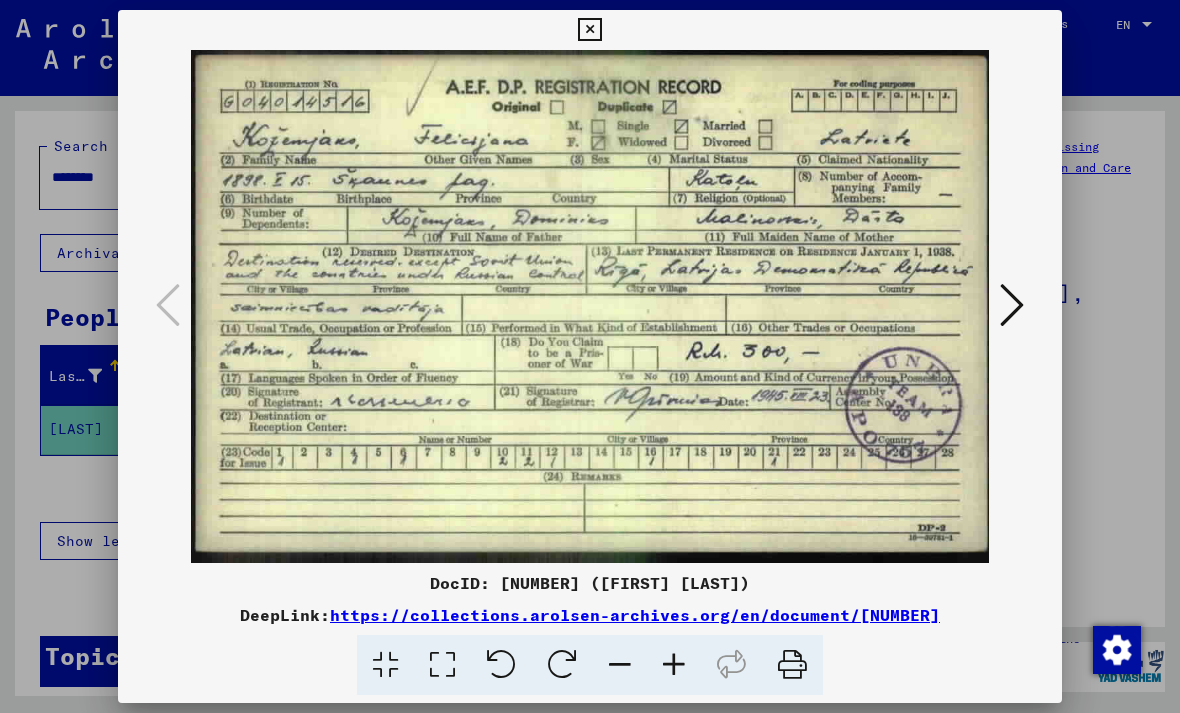 click at bounding box center (589, 30) 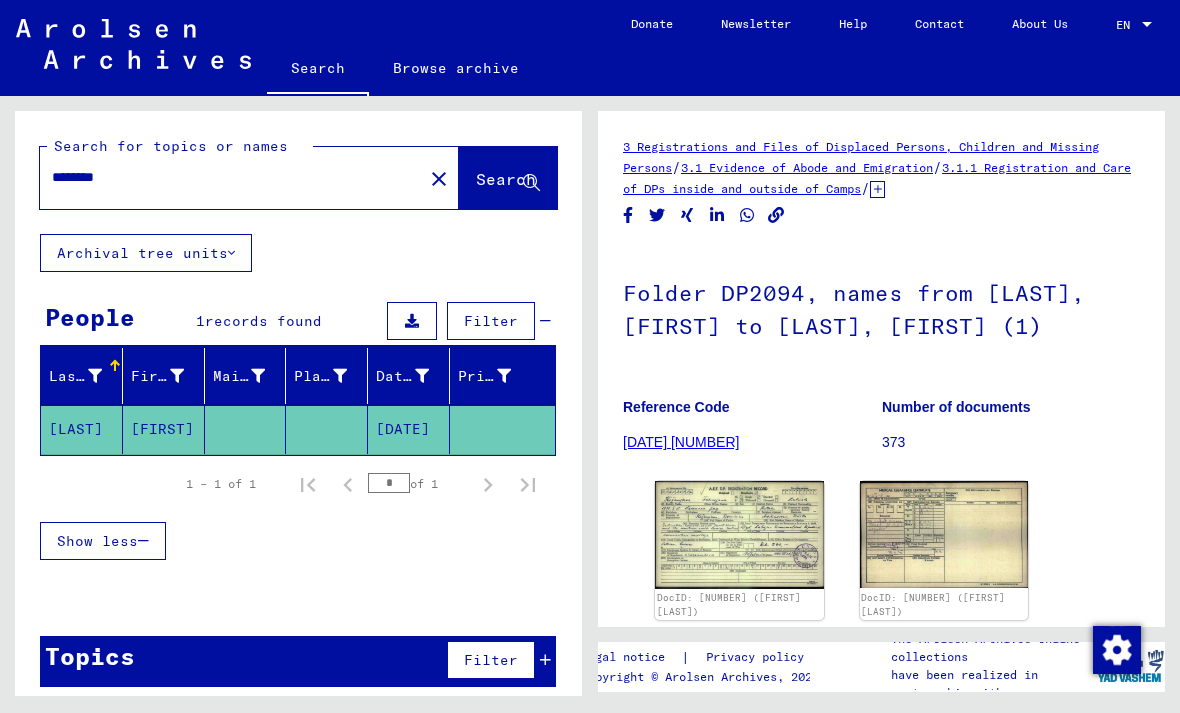 click 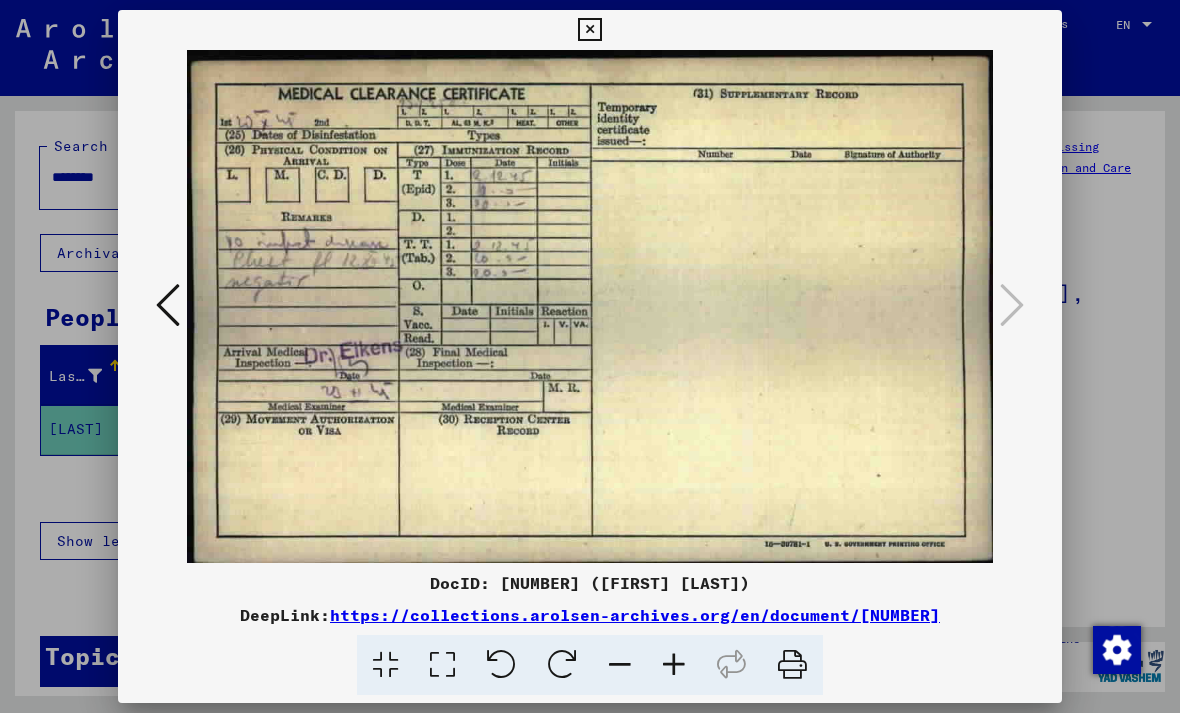 click at bounding box center (589, 30) 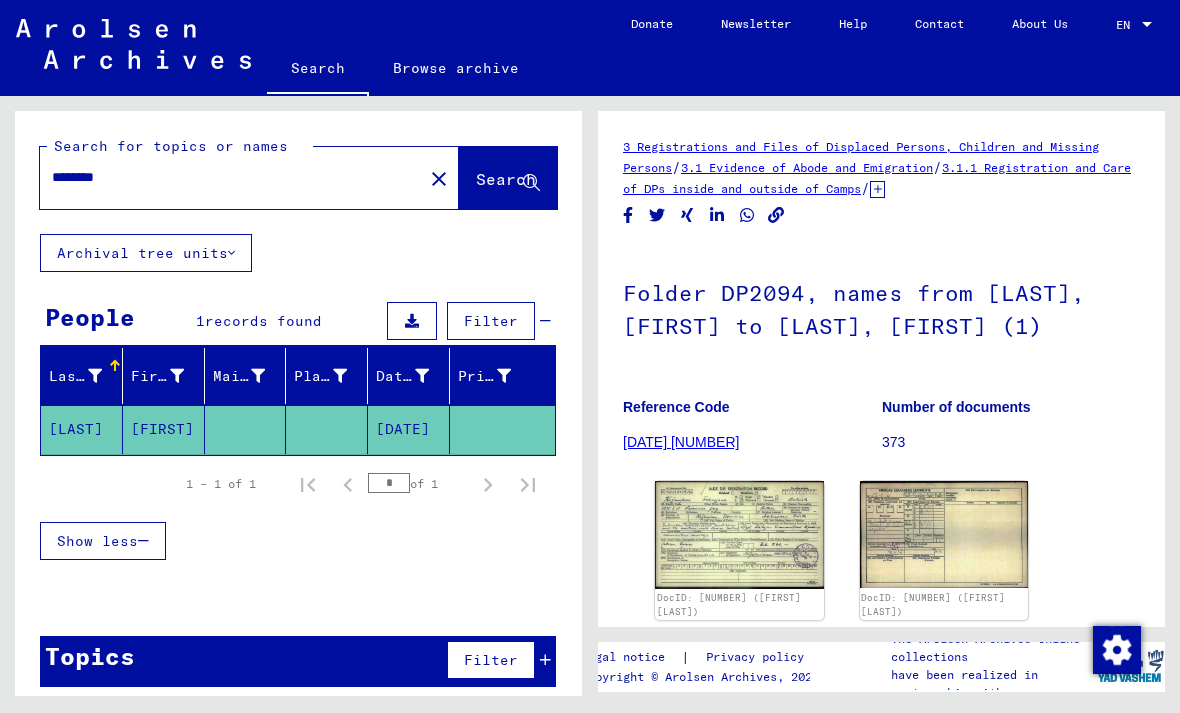 click on "********" at bounding box center (231, 177) 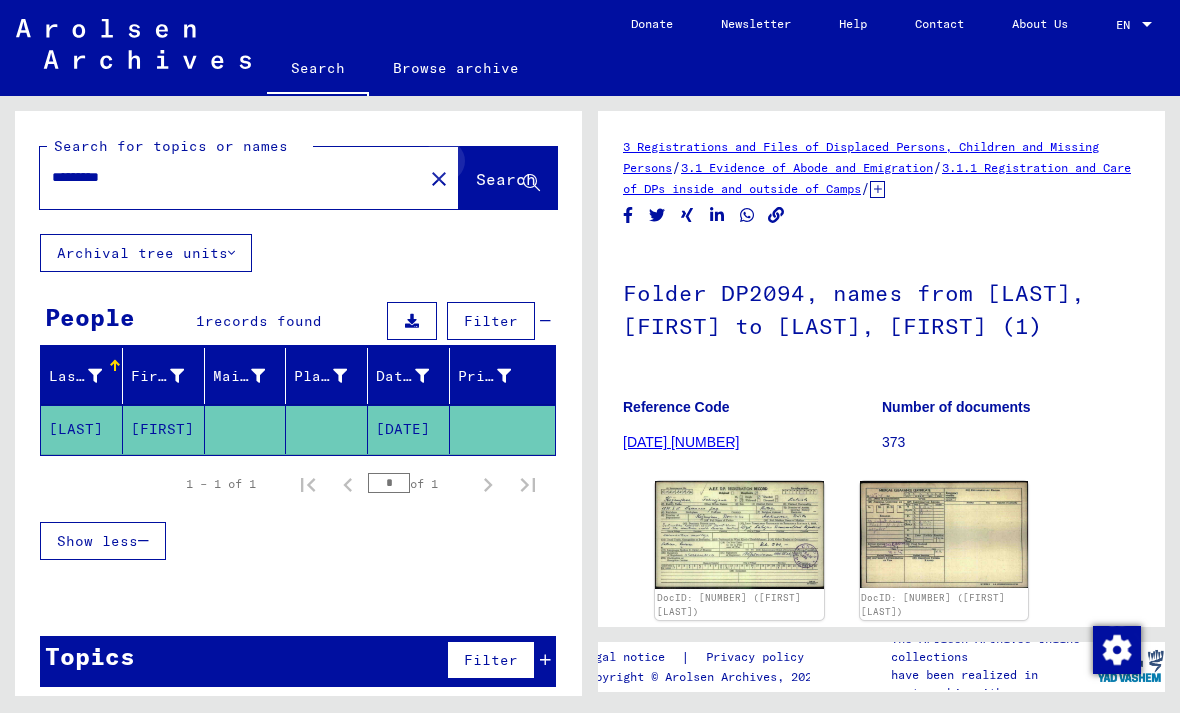 click 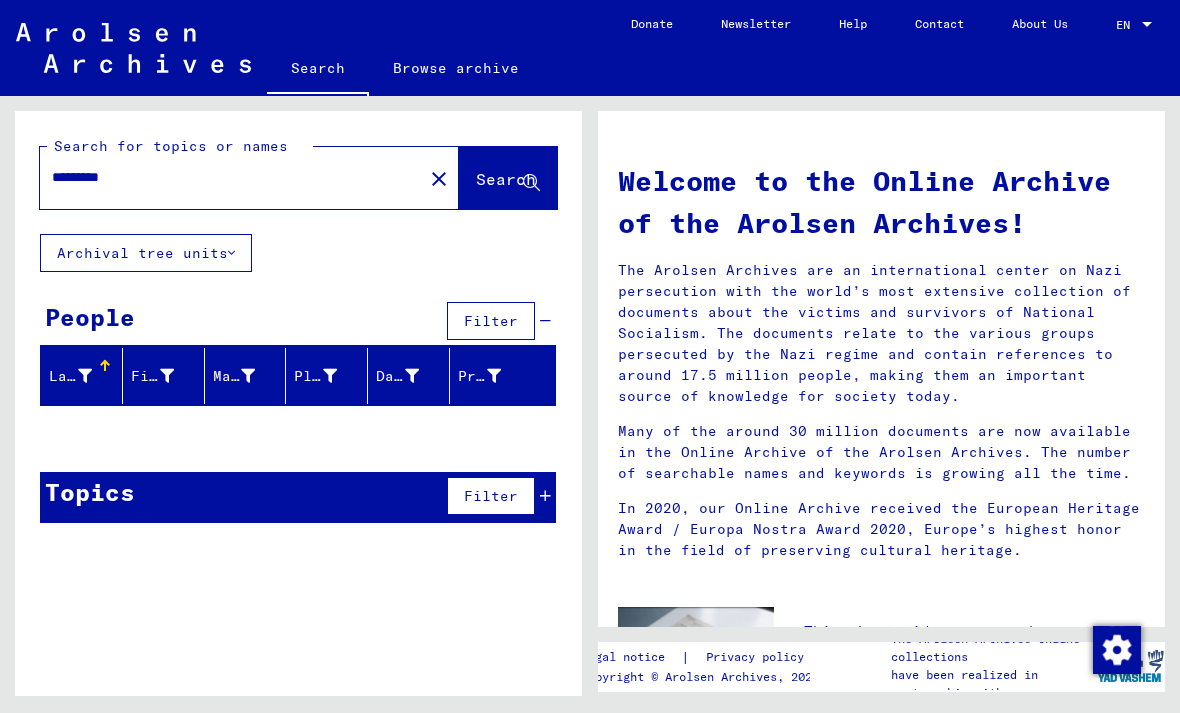 click on "*********" at bounding box center (225, 177) 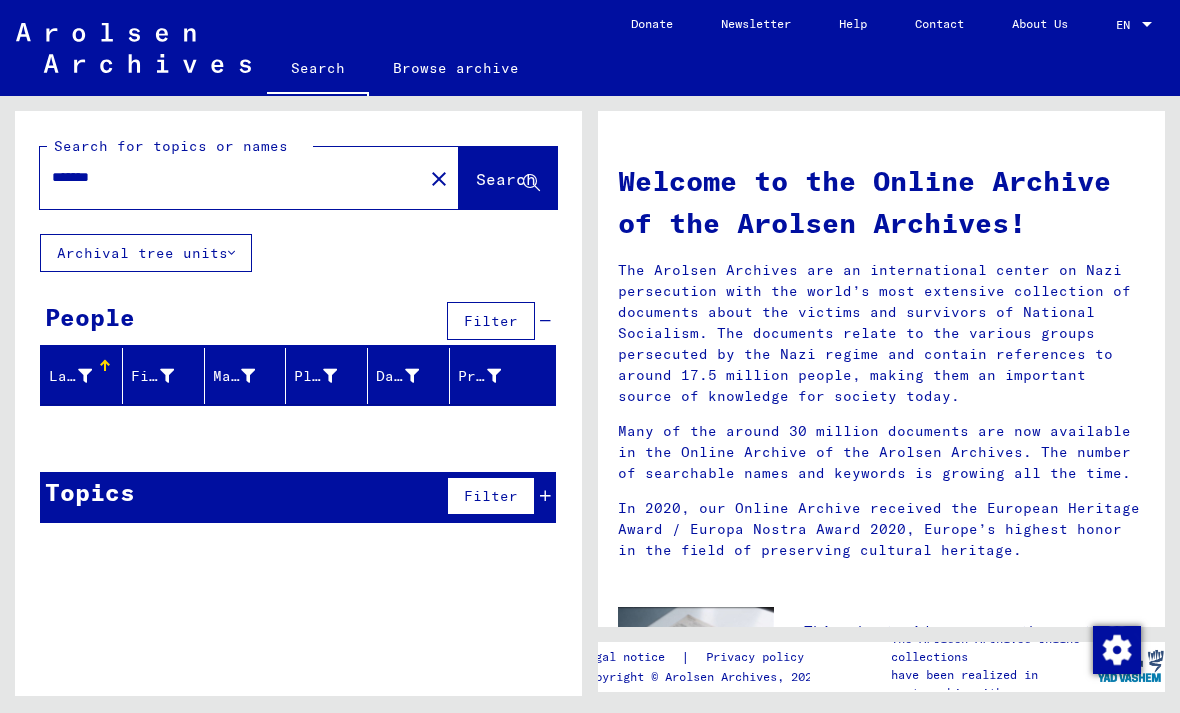 click 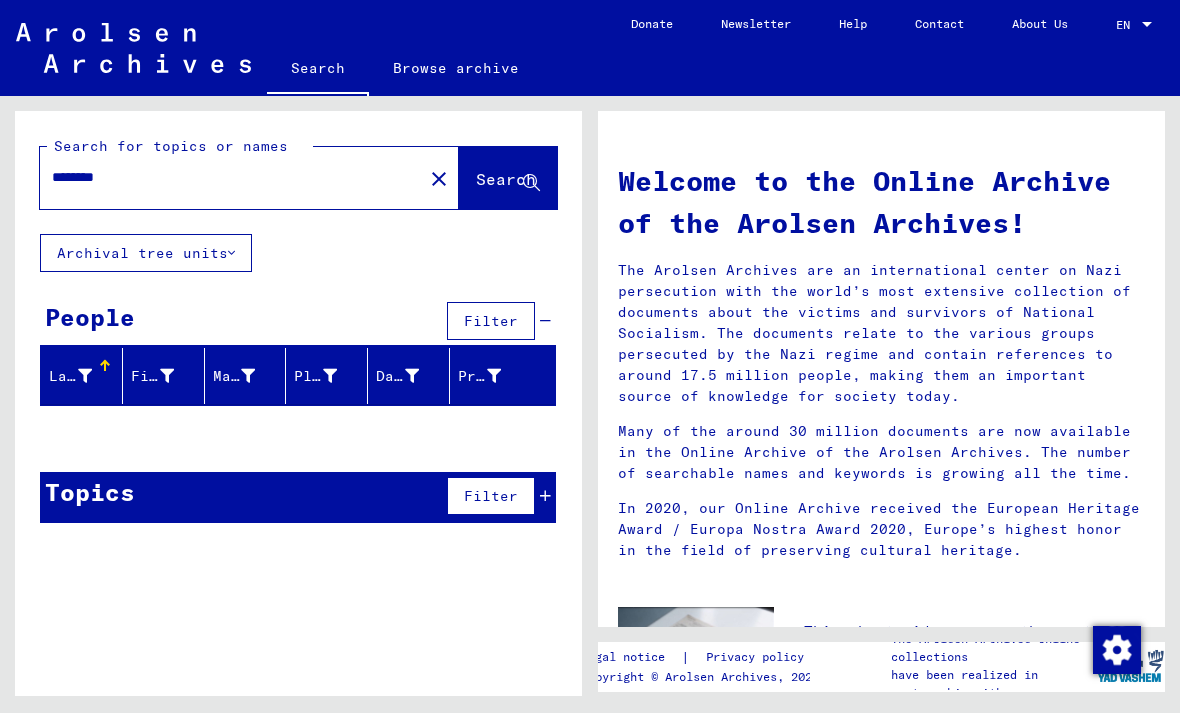 click 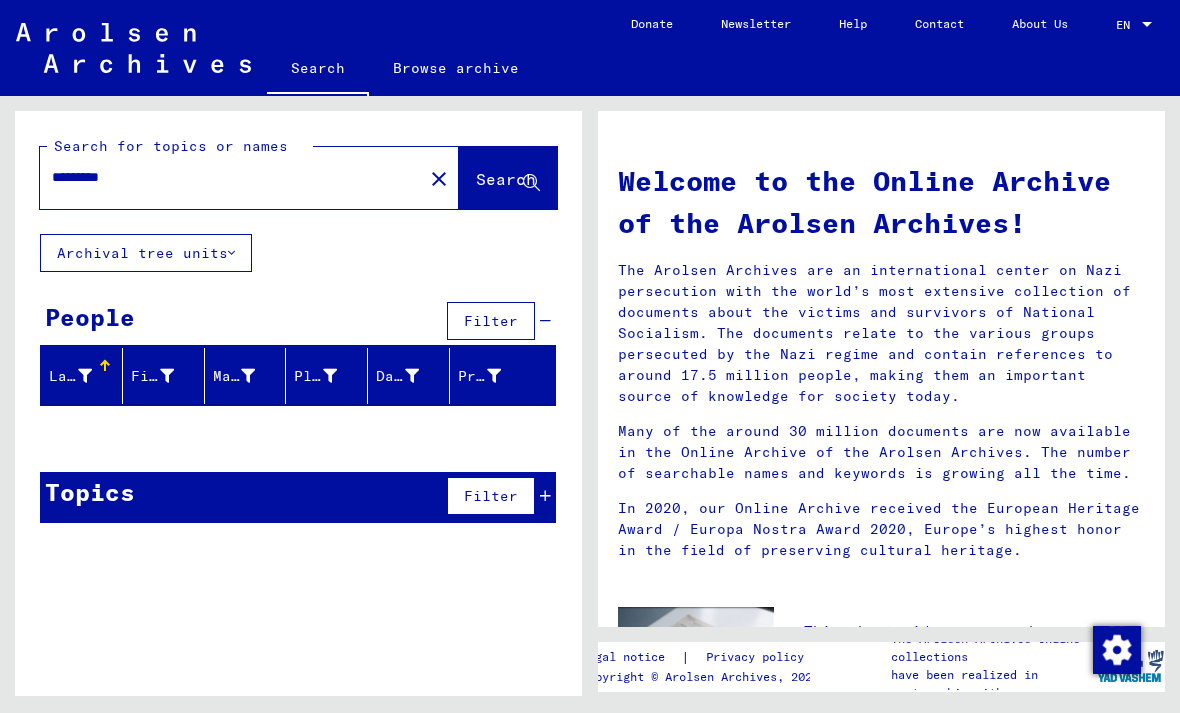 click 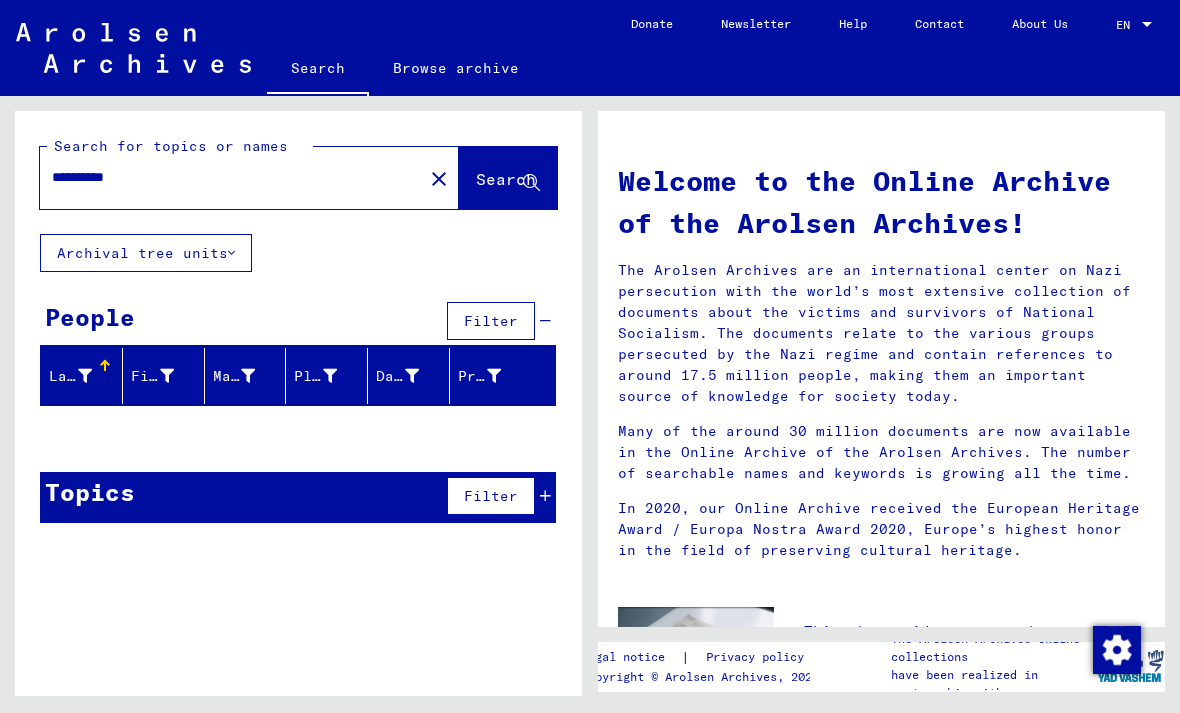 type on "**********" 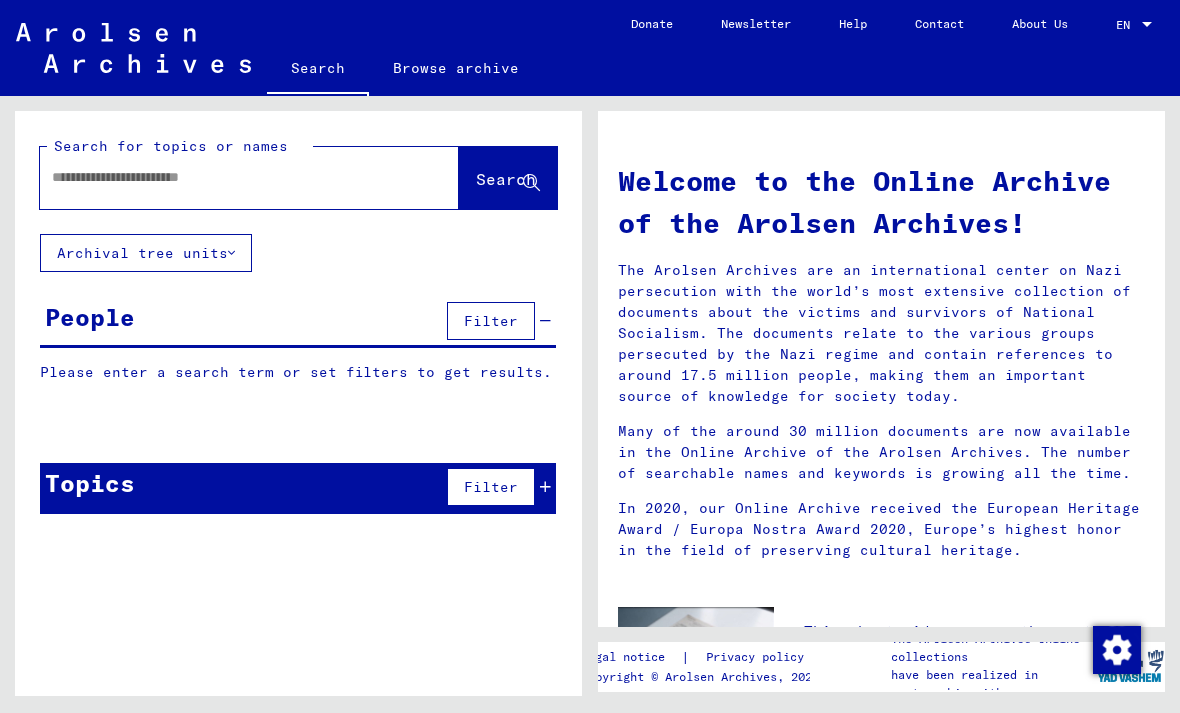click at bounding box center [225, 177] 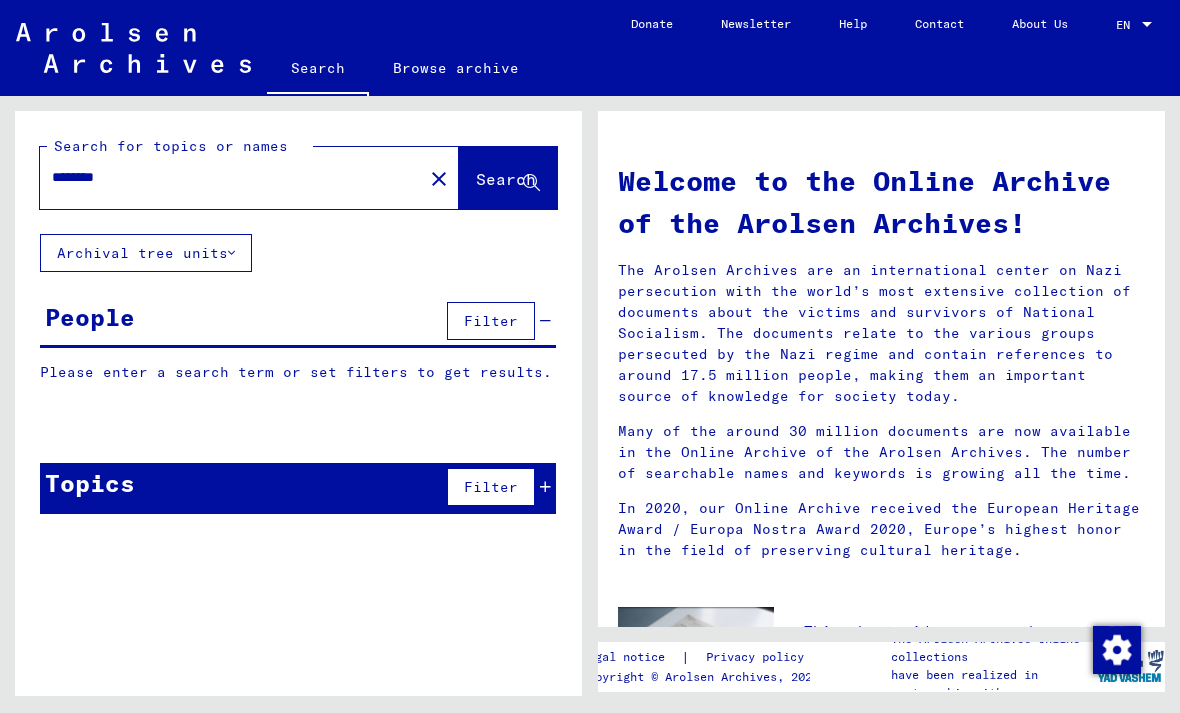 type on "********" 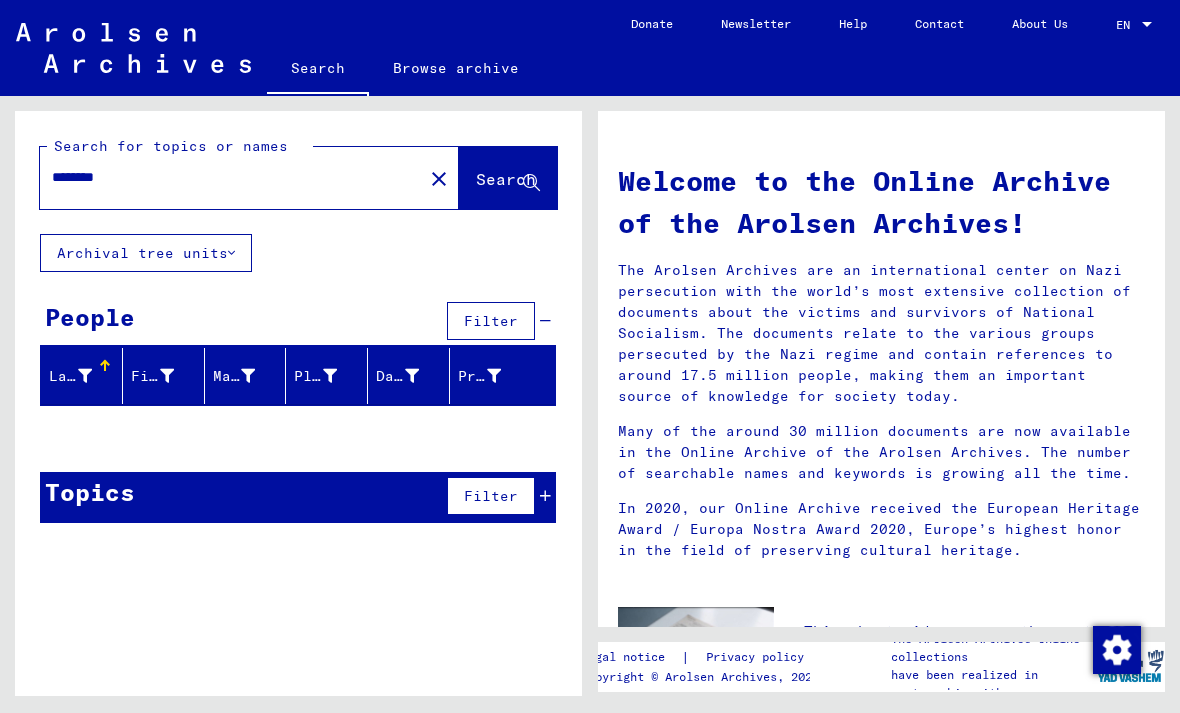 click on "close" 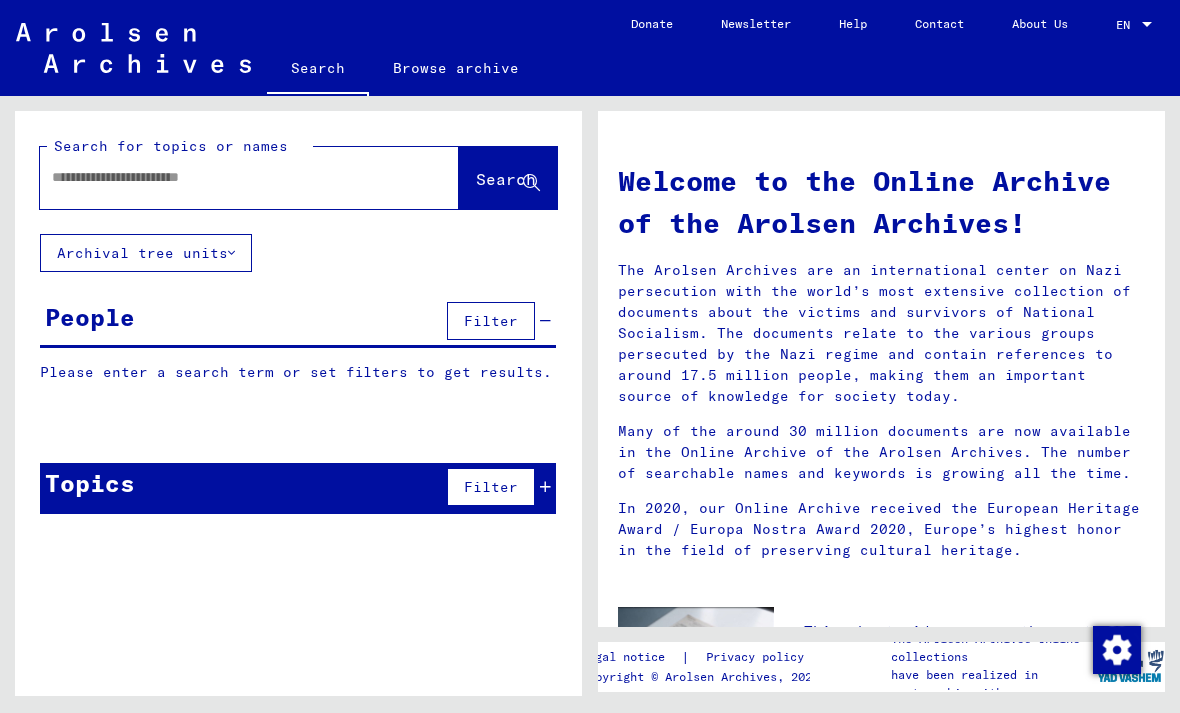 click at bounding box center [225, 177] 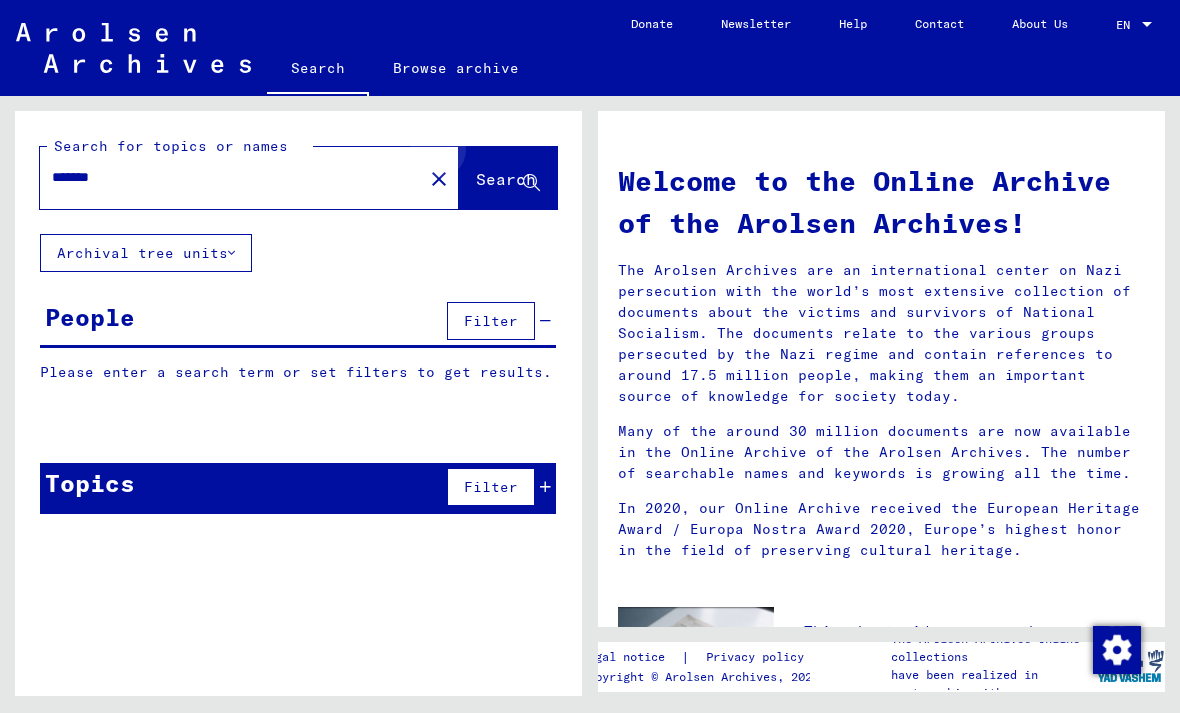 type on "*******" 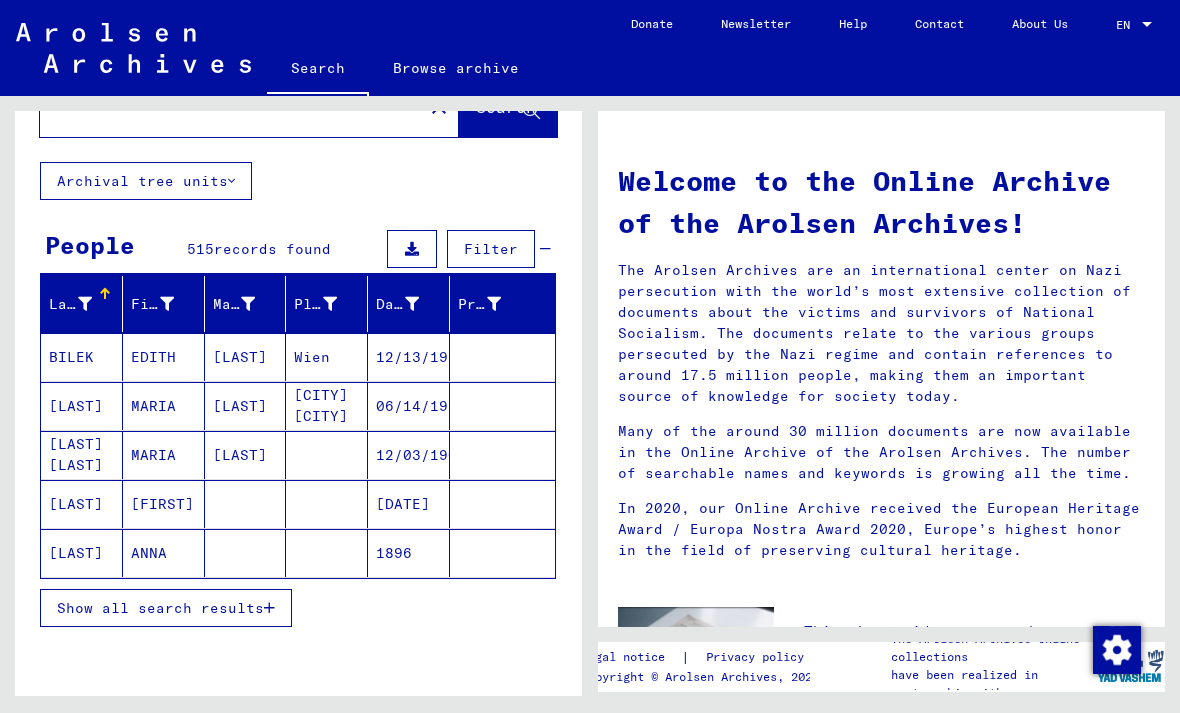 scroll, scrollTop: 71, scrollLeft: 0, axis: vertical 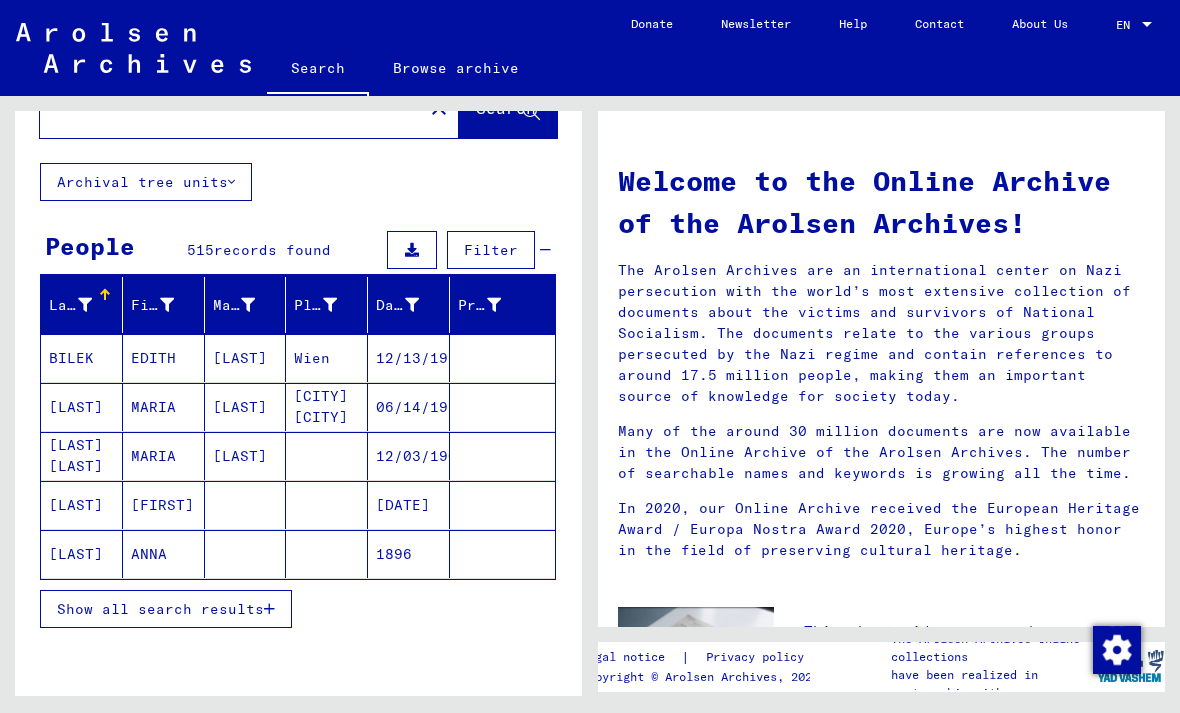 click on "BILEK" at bounding box center (82, 407) 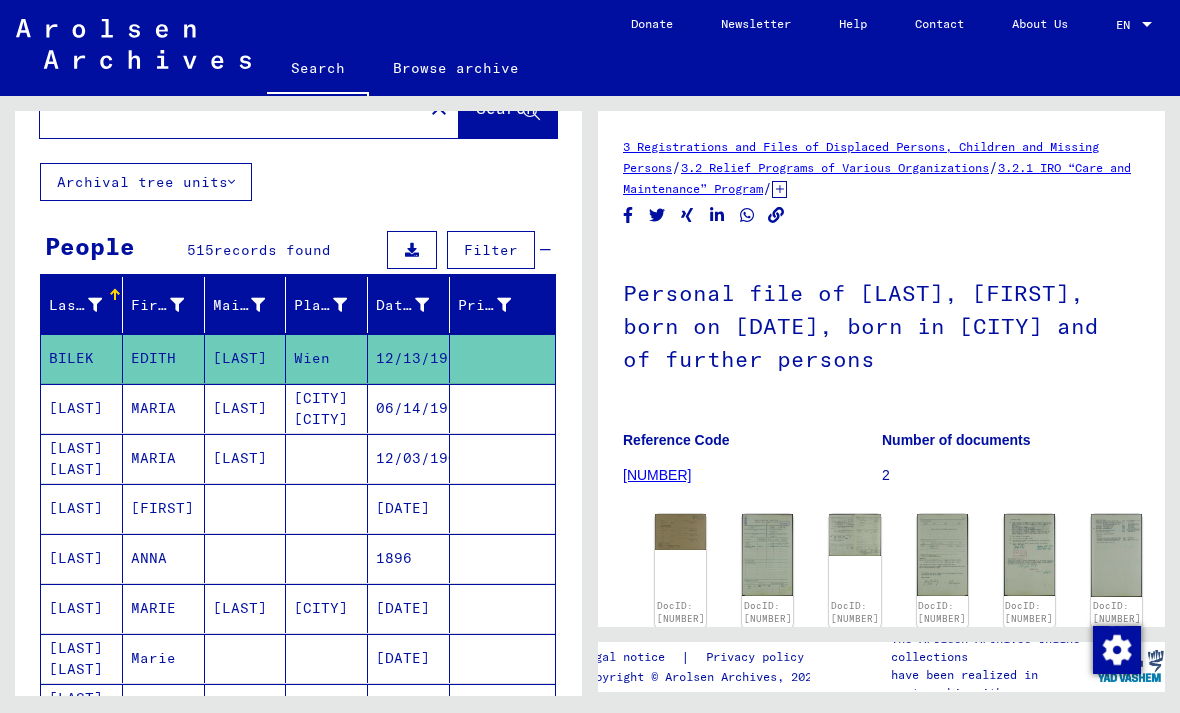 scroll, scrollTop: 0, scrollLeft: 0, axis: both 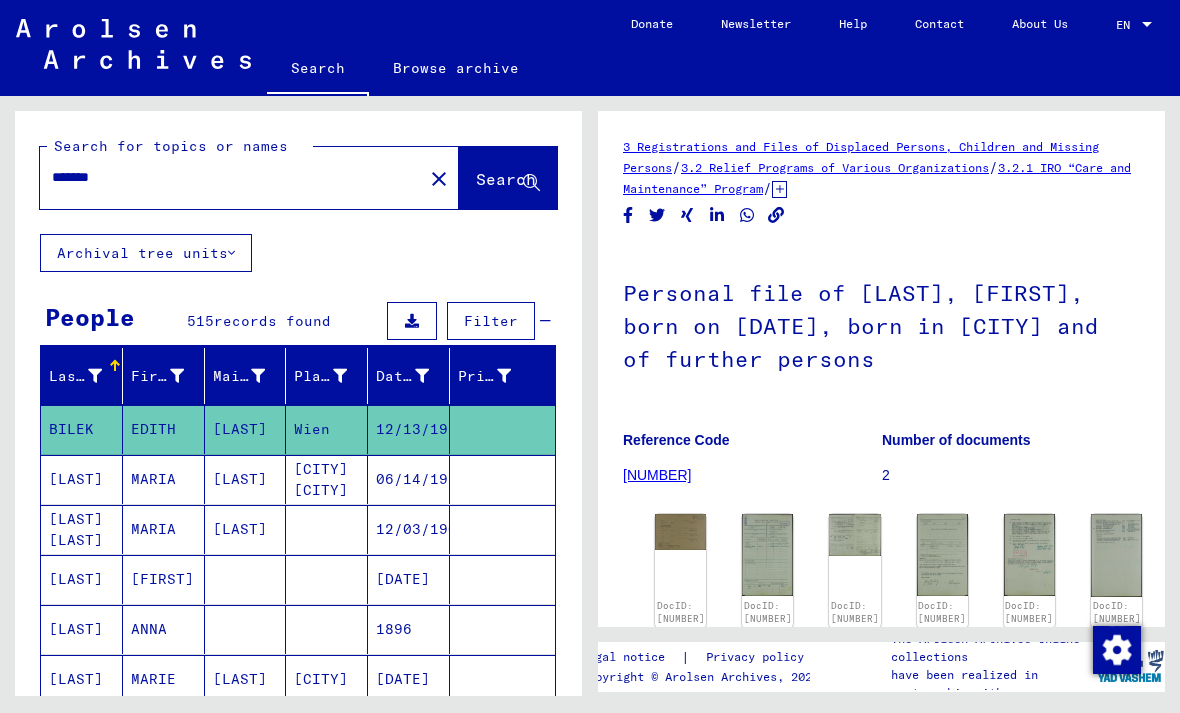 click on "DocID: 80573477" 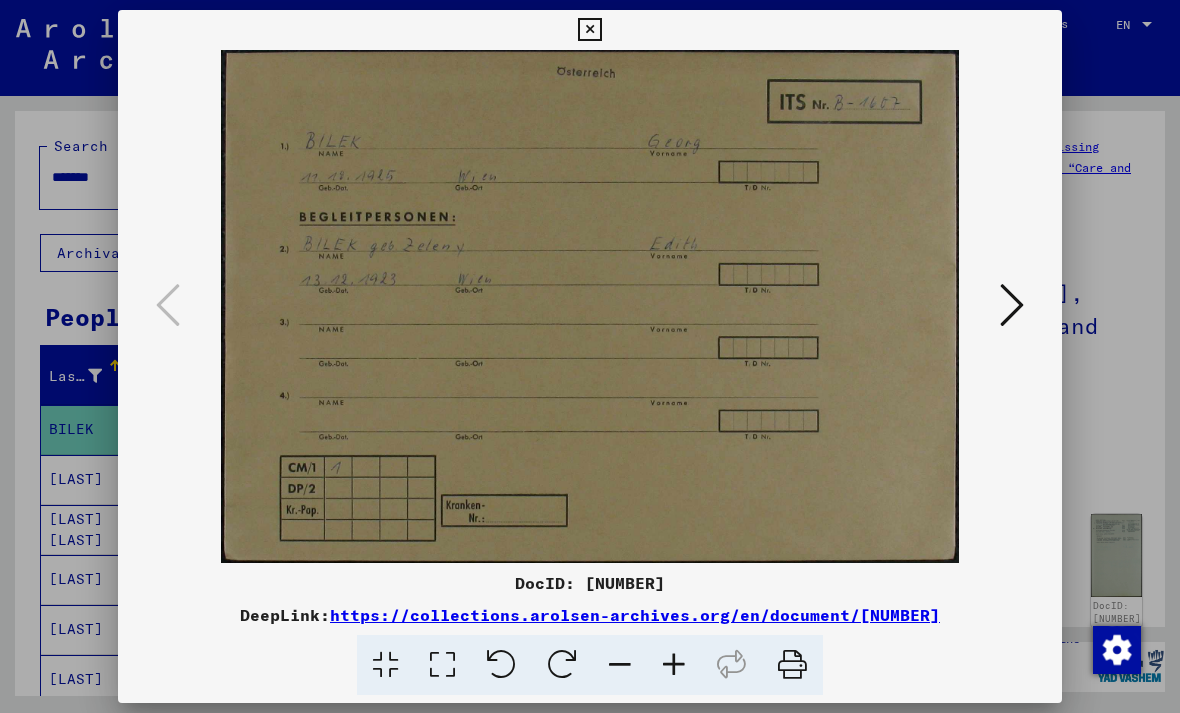 click at bounding box center [1012, 305] 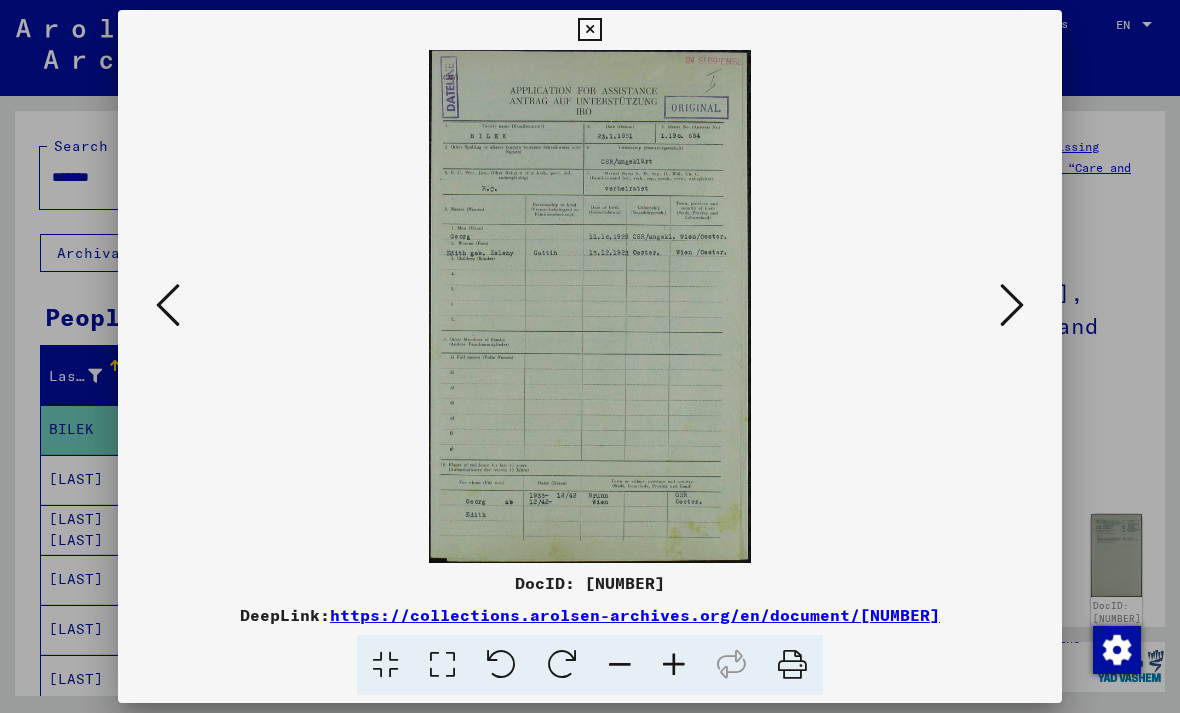 click at bounding box center [1012, 305] 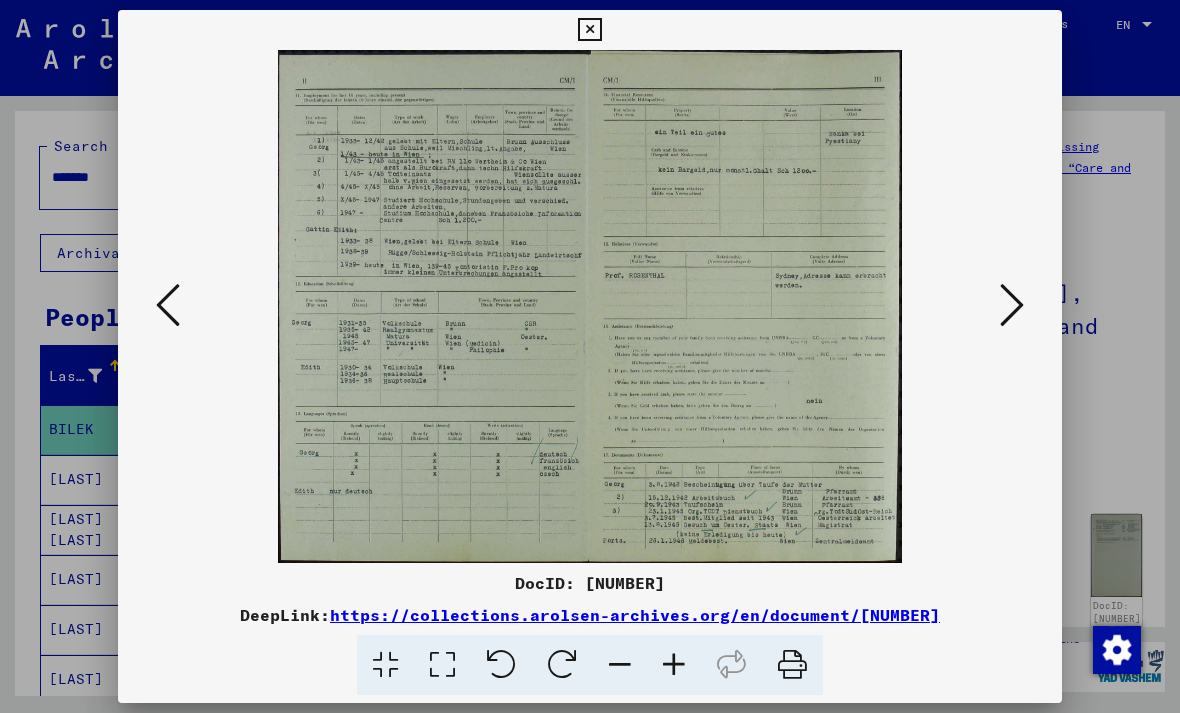 click at bounding box center (1012, 305) 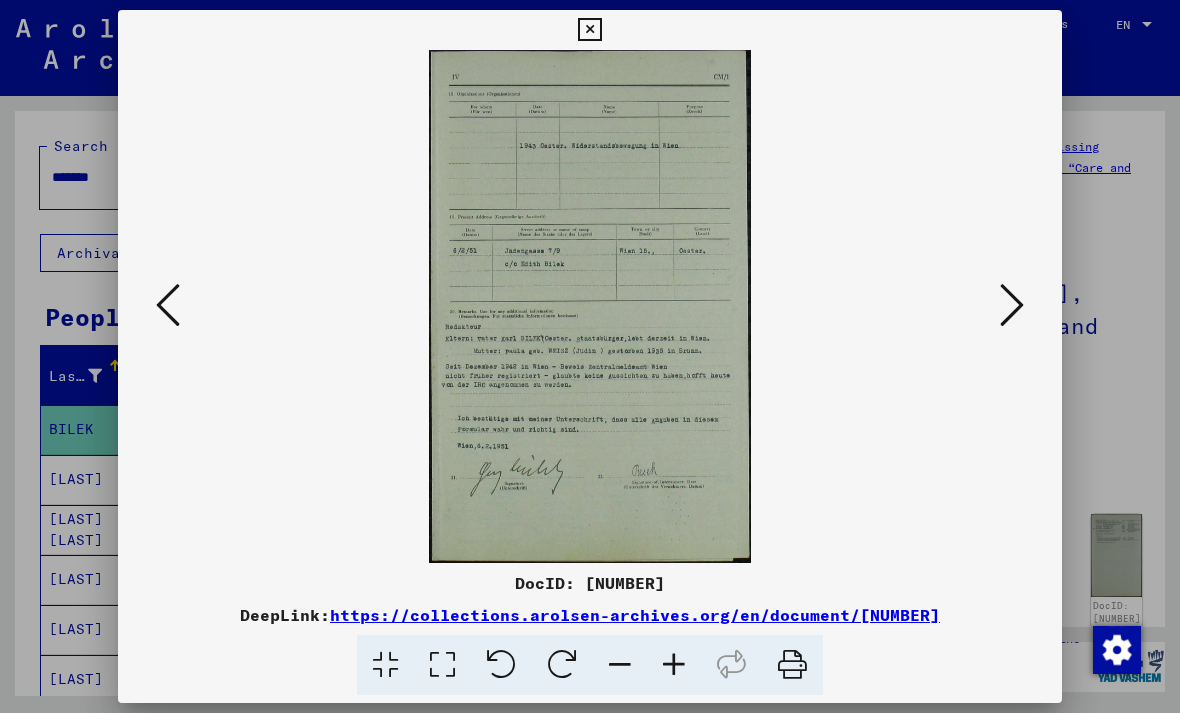 click at bounding box center (1012, 305) 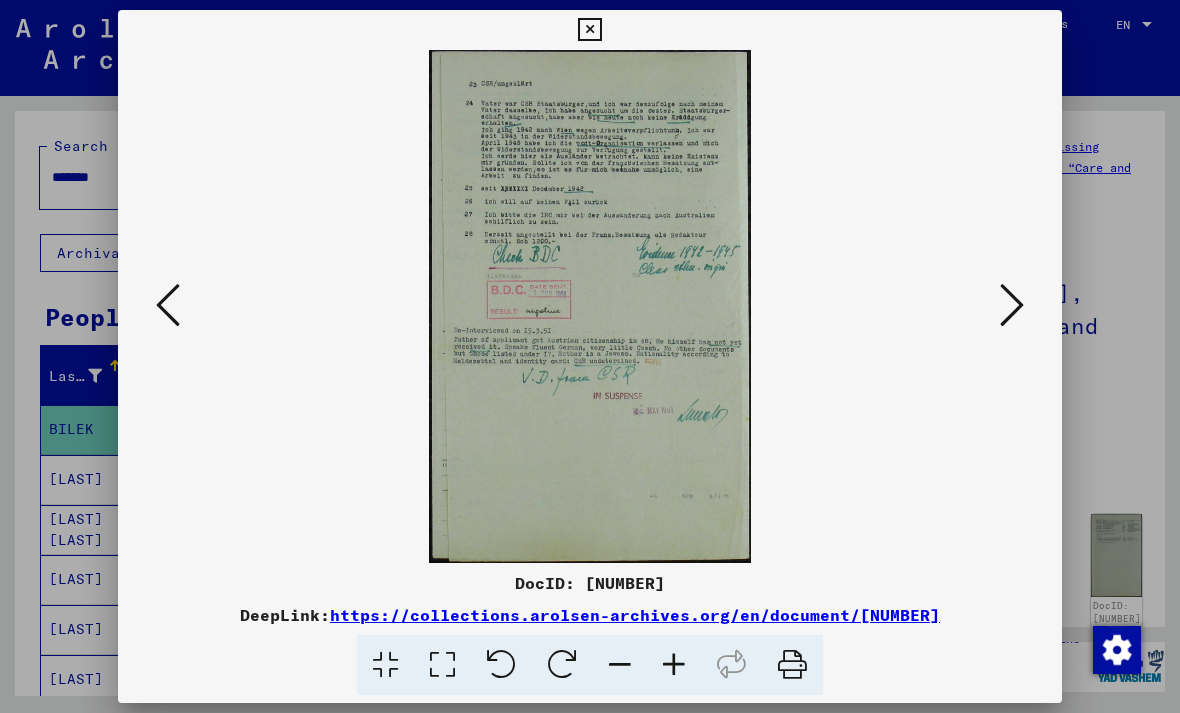 click at bounding box center [1012, 305] 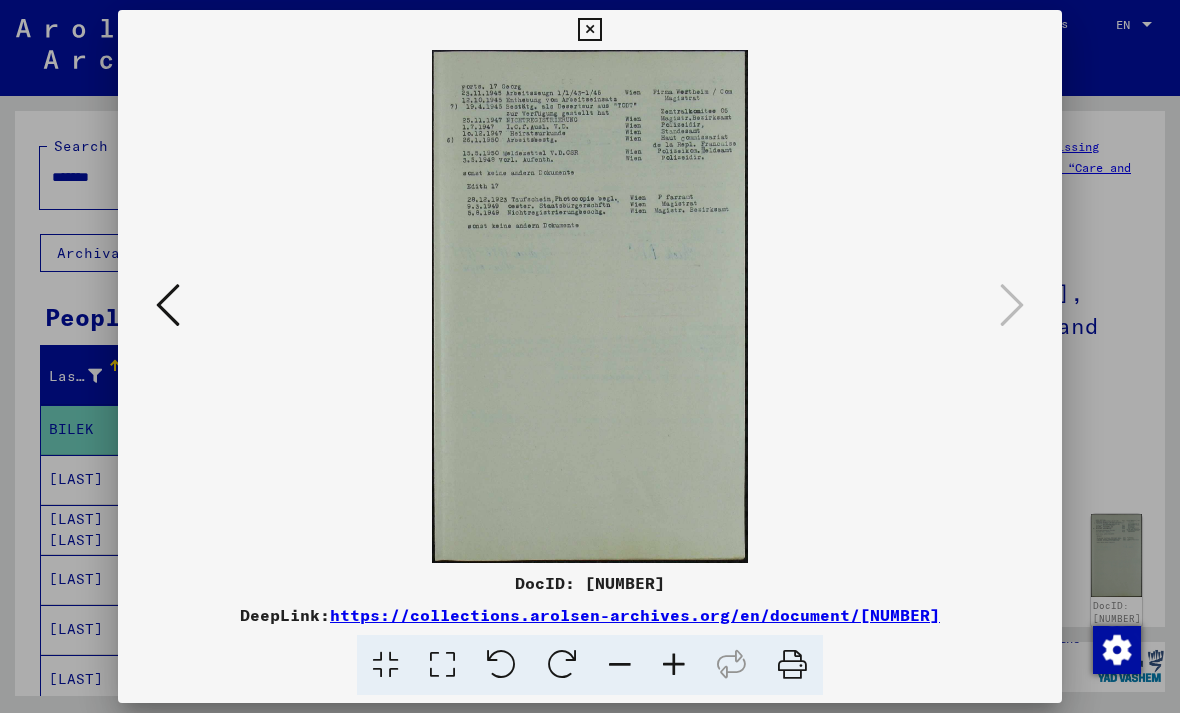 click at bounding box center (589, 30) 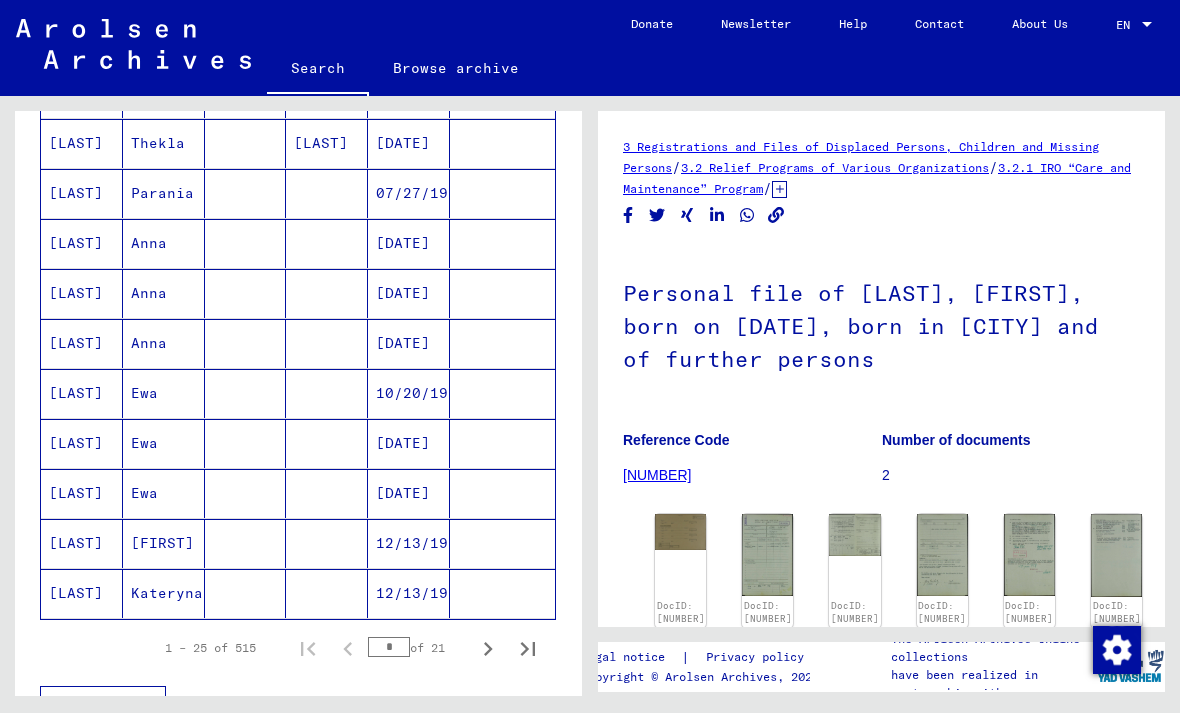 scroll, scrollTop: 1037, scrollLeft: 0, axis: vertical 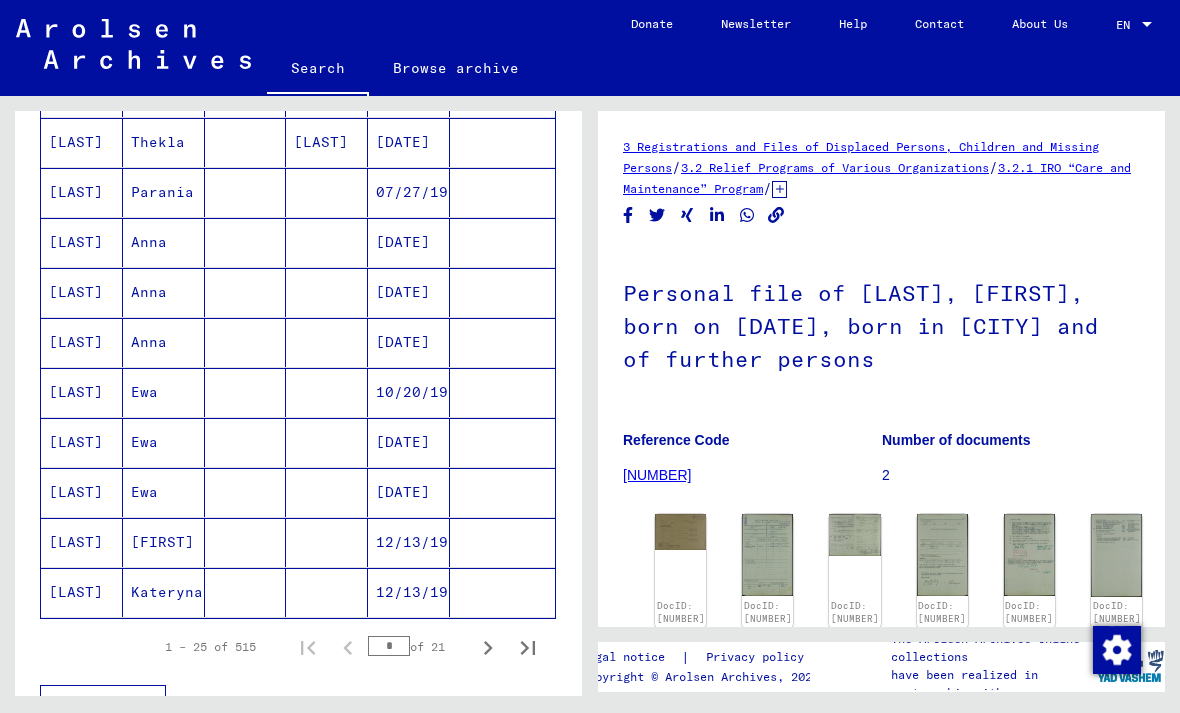 click on "ZELENA" 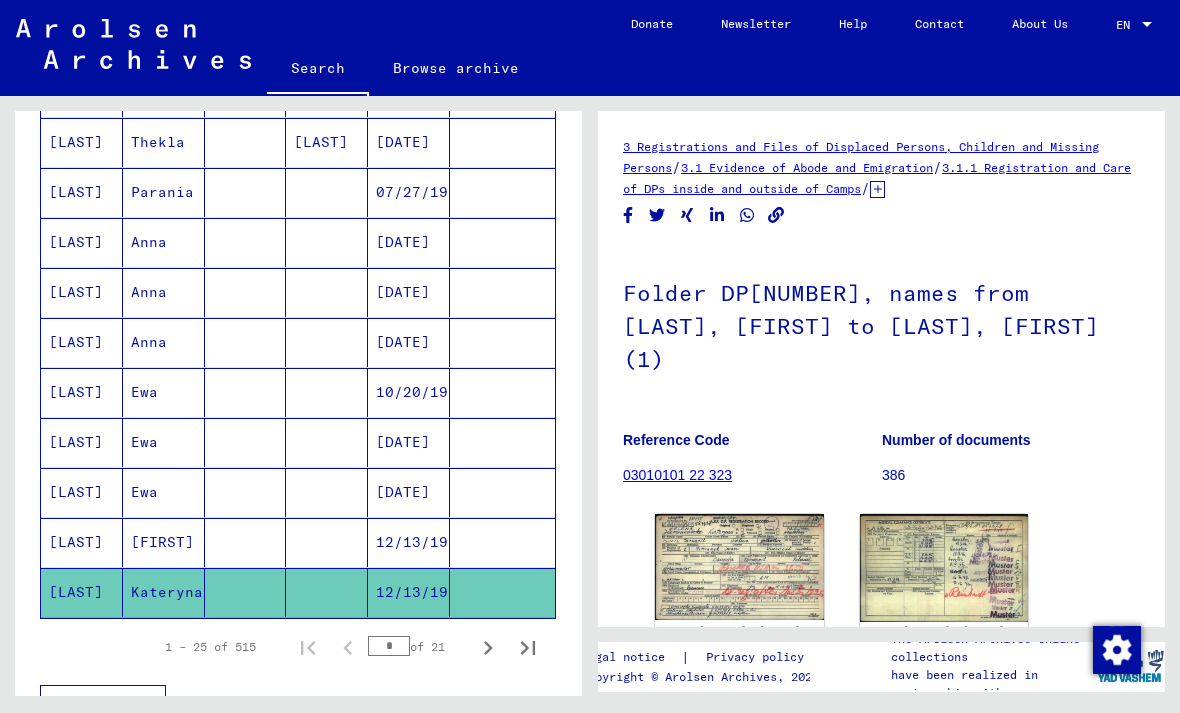 scroll, scrollTop: 0, scrollLeft: 0, axis: both 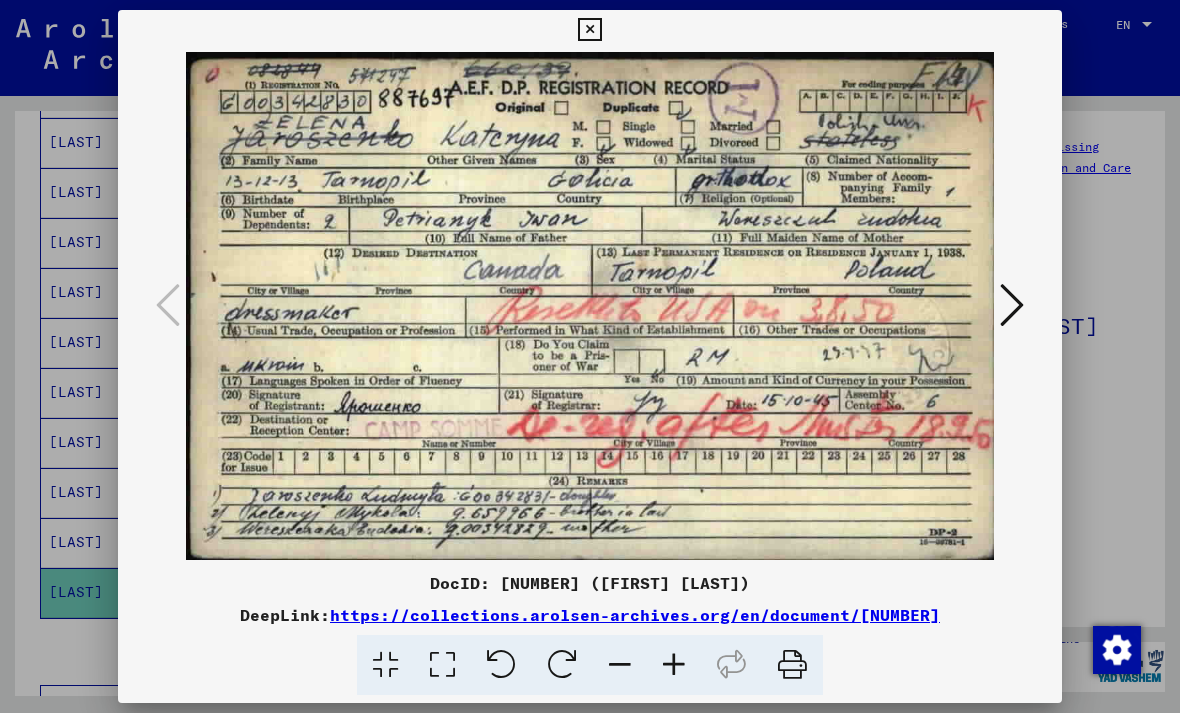 click at bounding box center (589, 30) 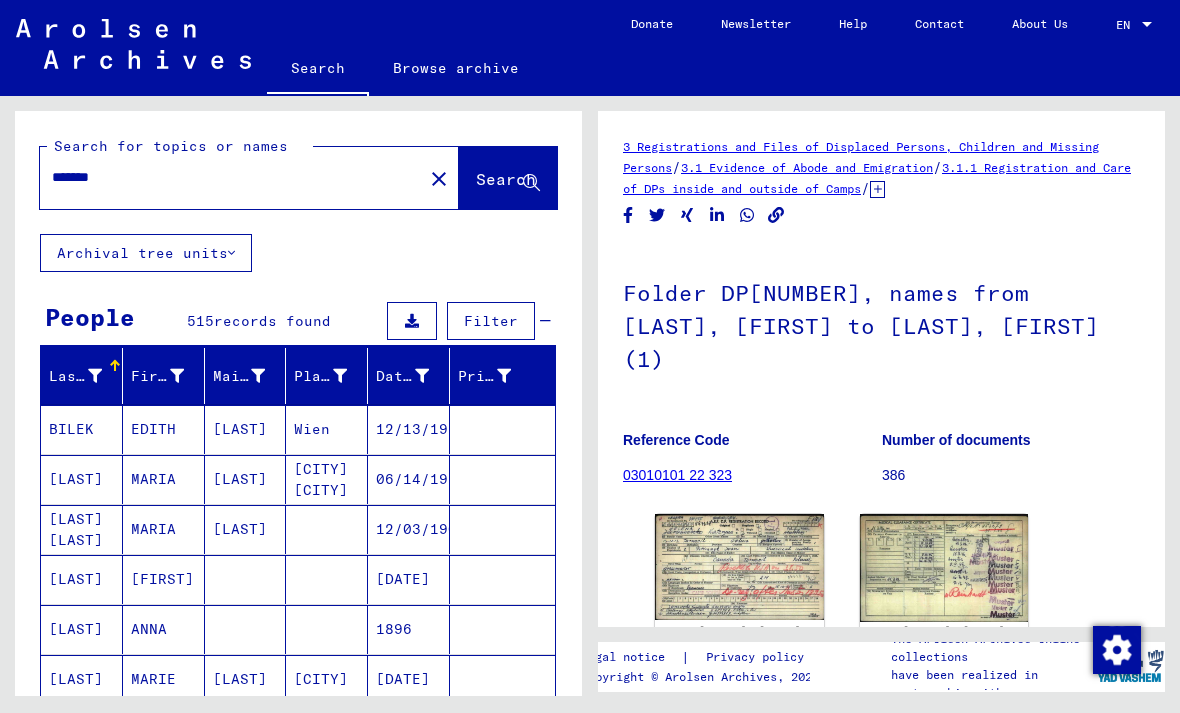 scroll, scrollTop: 0, scrollLeft: 0, axis: both 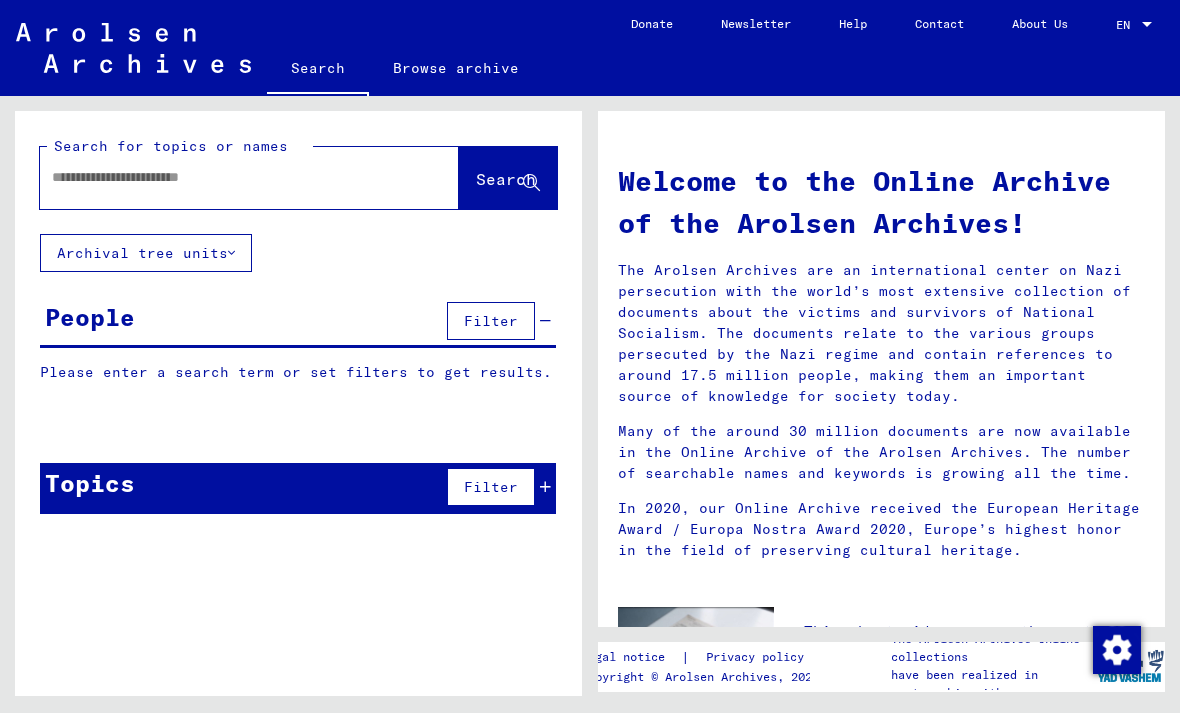 click at bounding box center [225, 177] 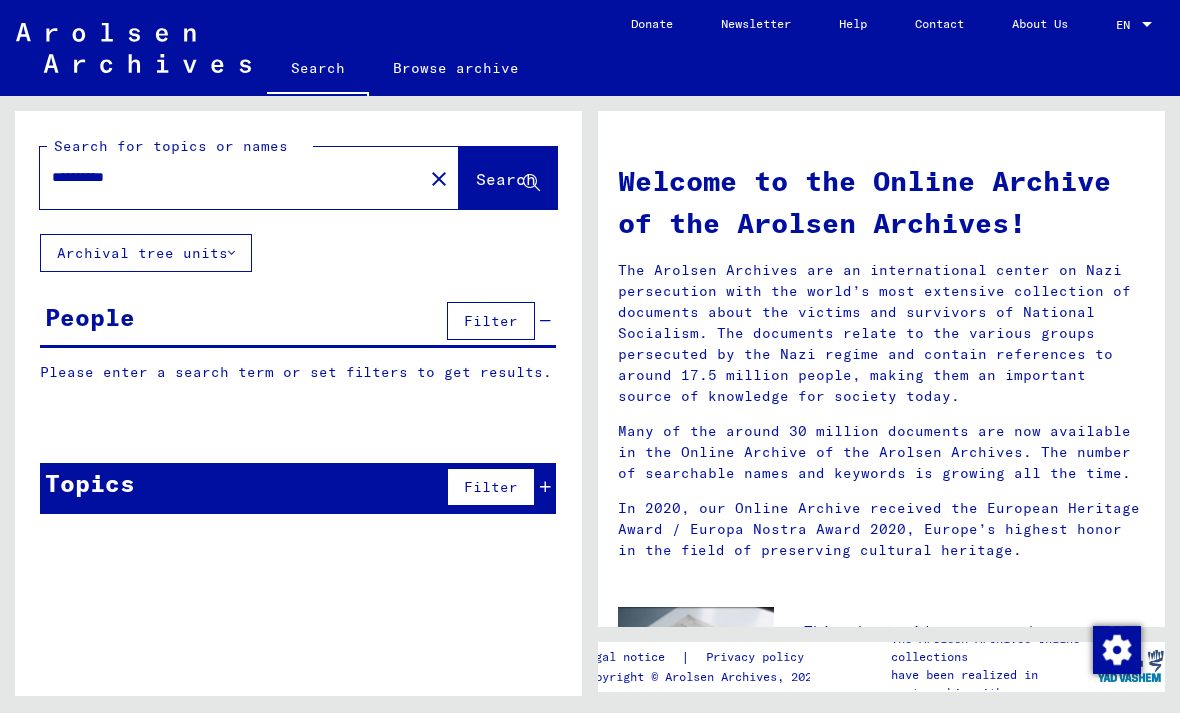 click on "Search" 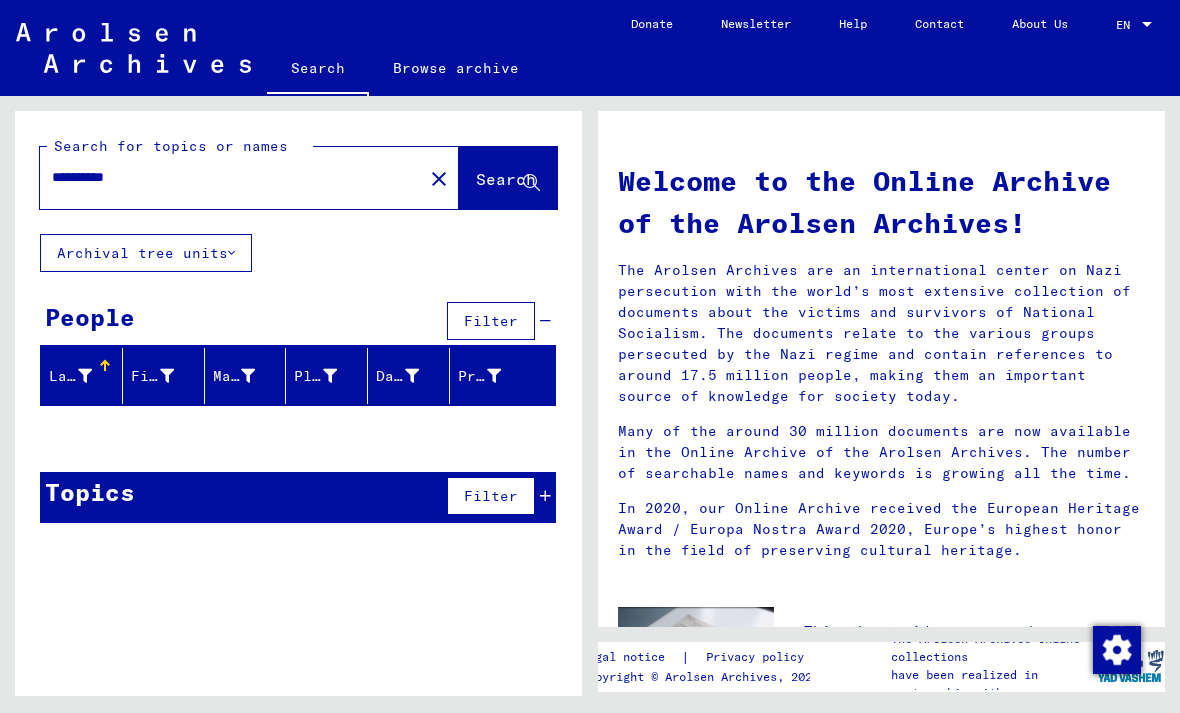 click on "**********" at bounding box center [225, 177] 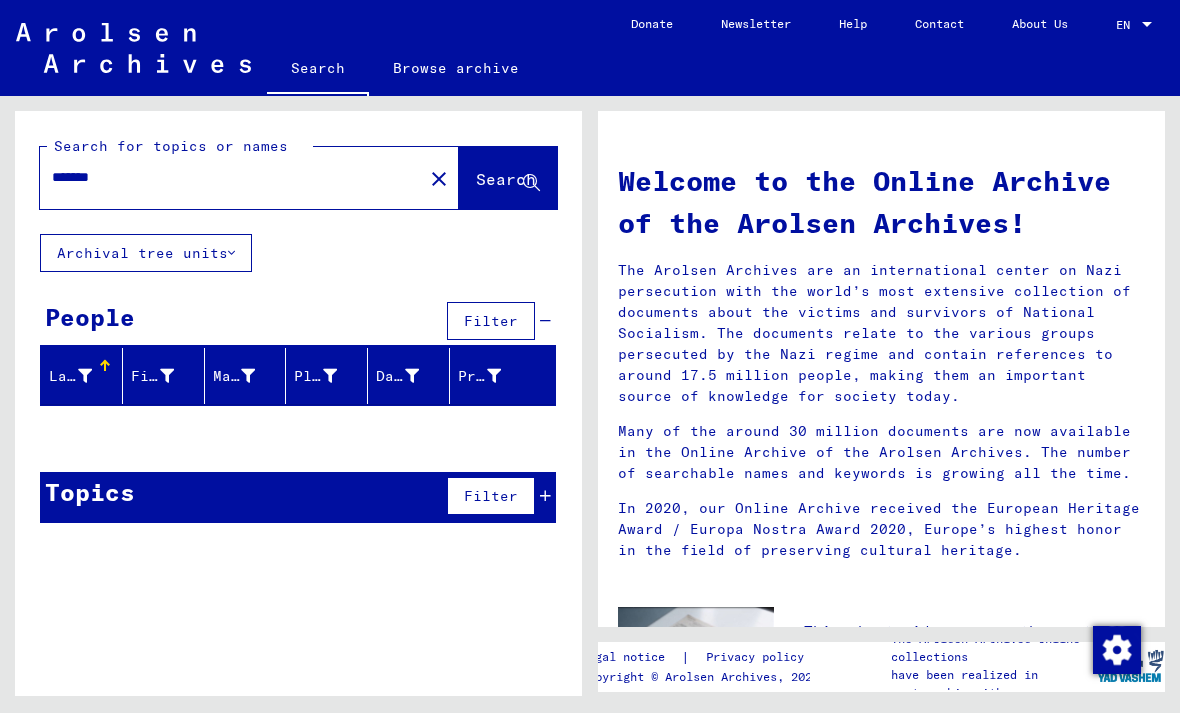 type on "*******" 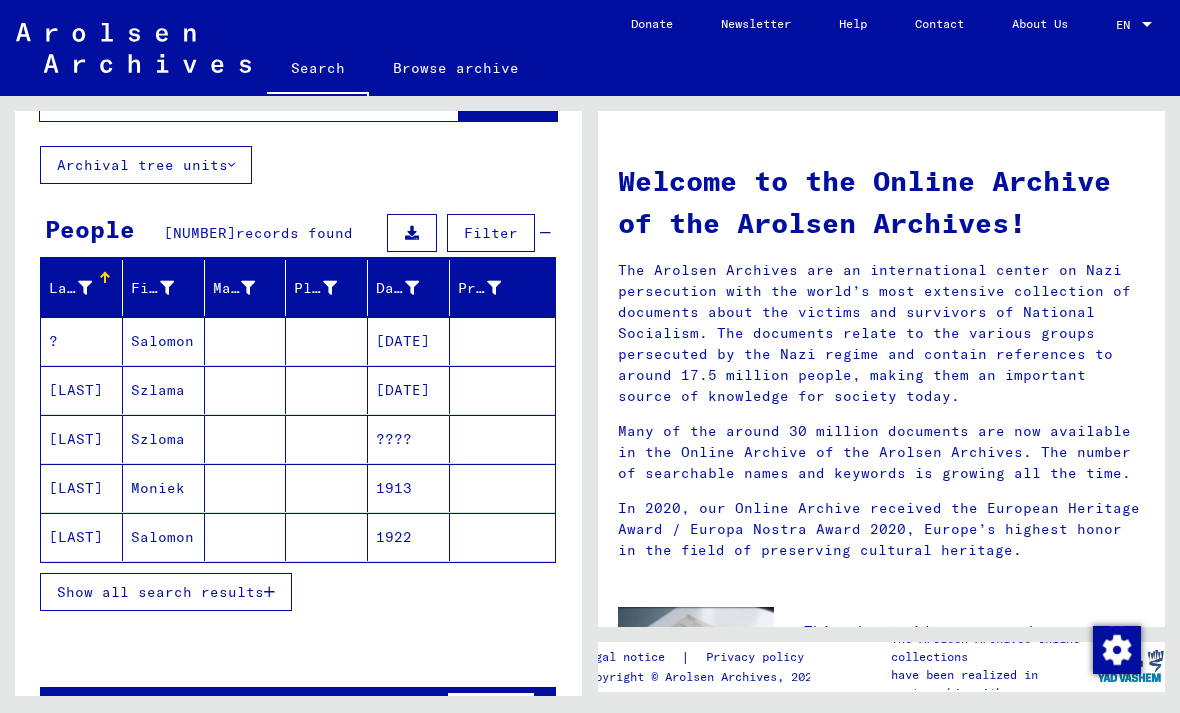 scroll, scrollTop: 88, scrollLeft: 0, axis: vertical 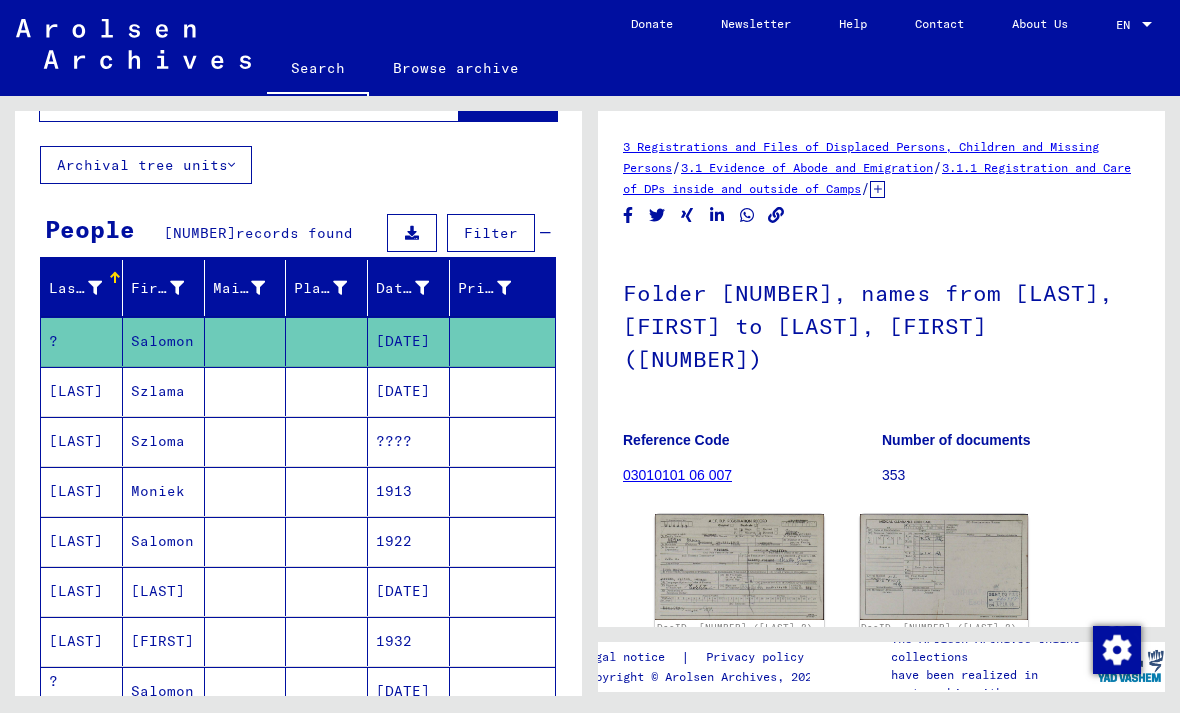 click 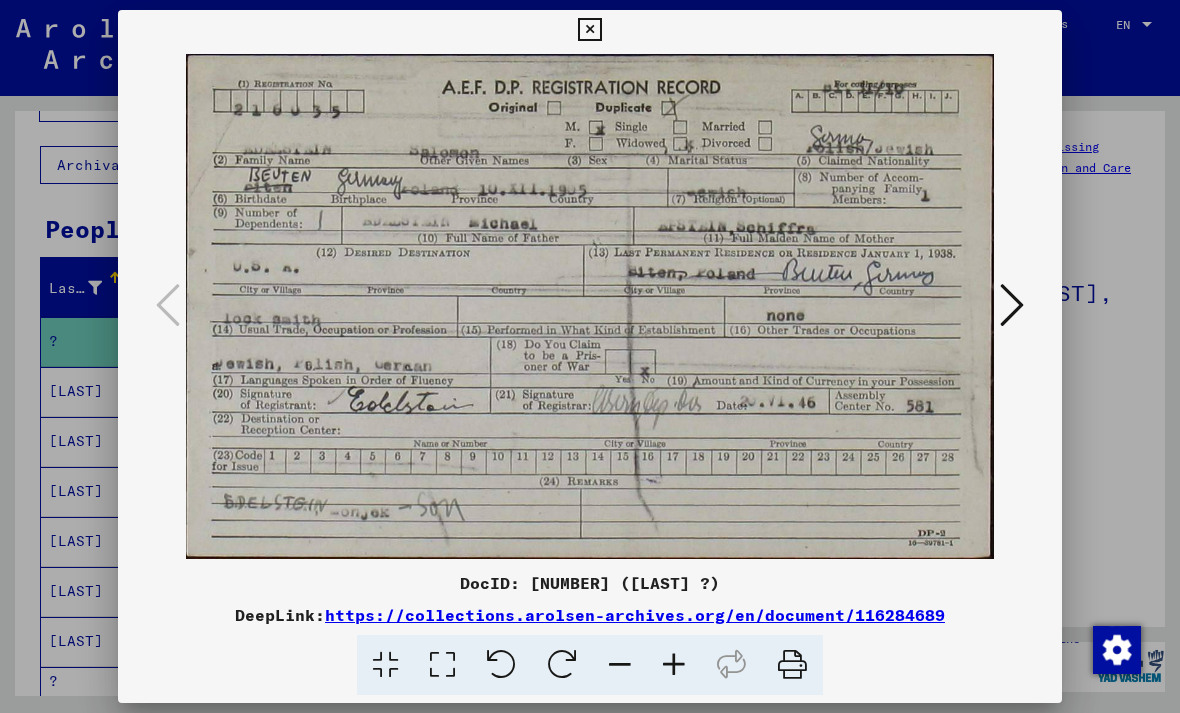 click at bounding box center [1012, 305] 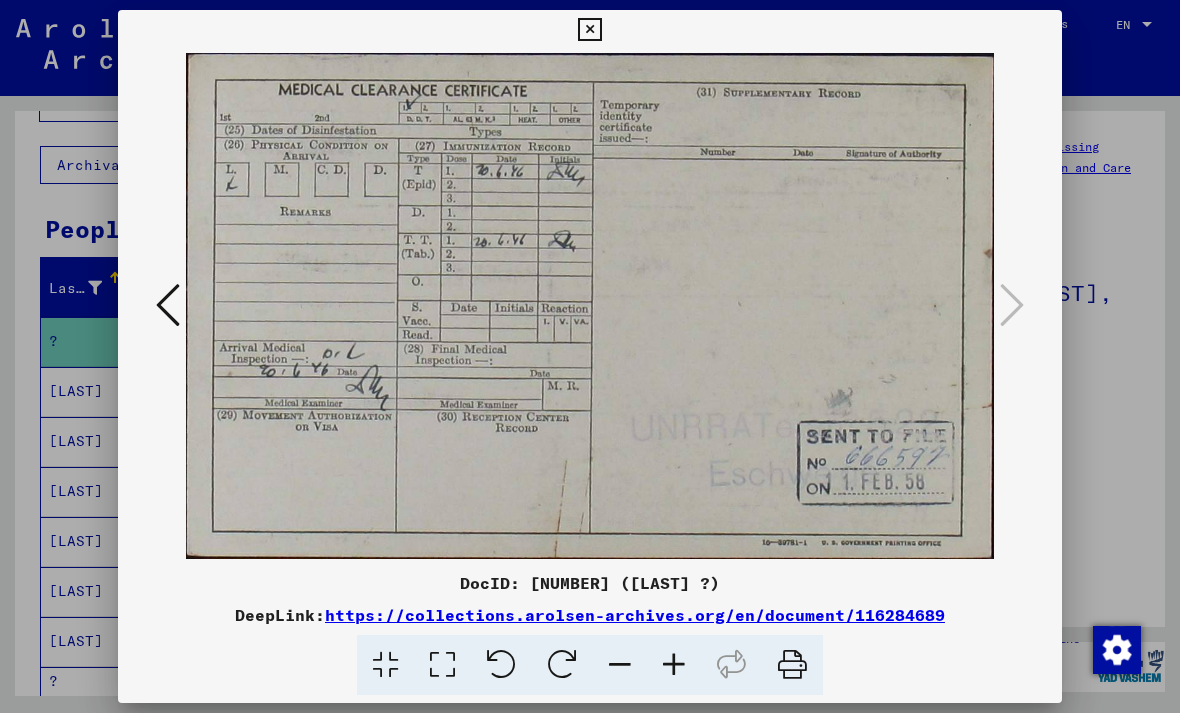 click at bounding box center [589, 30] 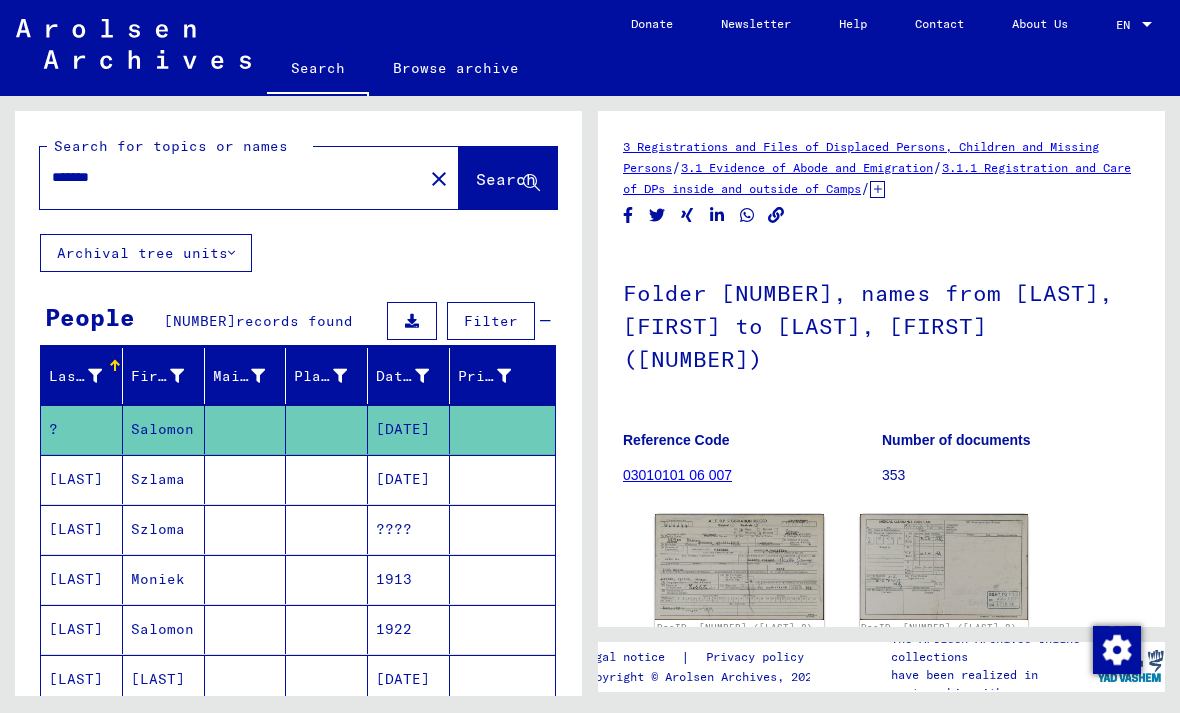 scroll, scrollTop: 0, scrollLeft: 0, axis: both 